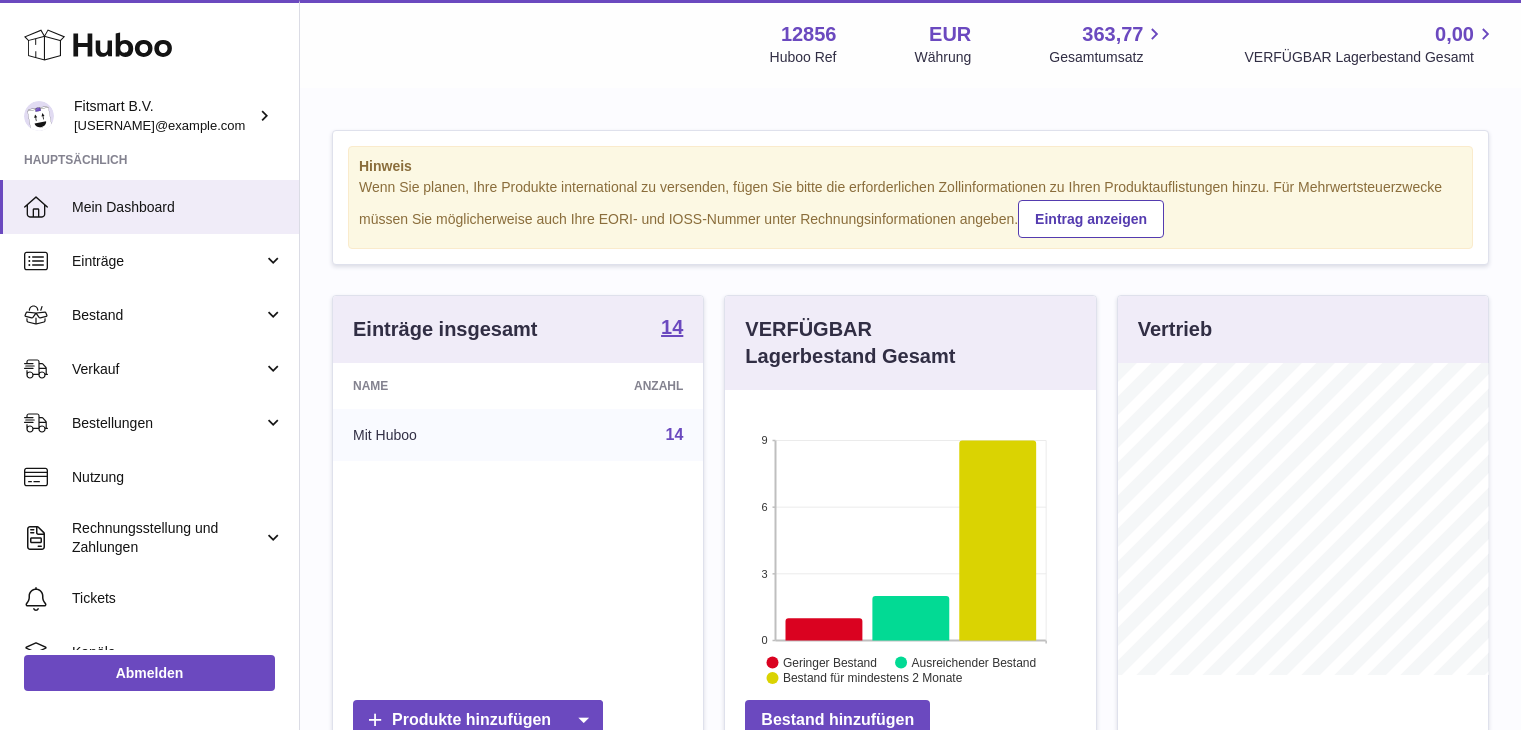 scroll, scrollTop: 0, scrollLeft: 0, axis: both 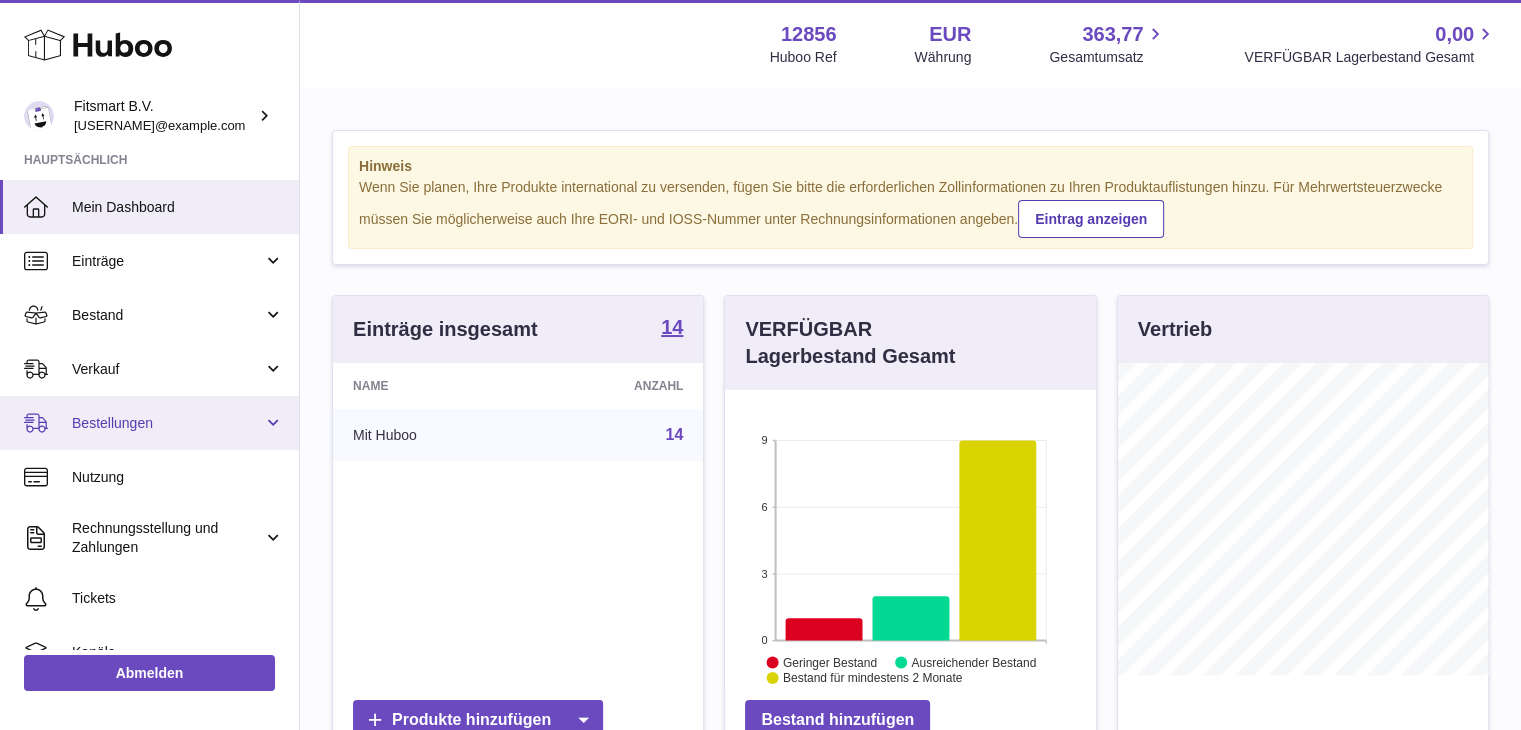 click on "Bestellungen" at bounding box center (149, 423) 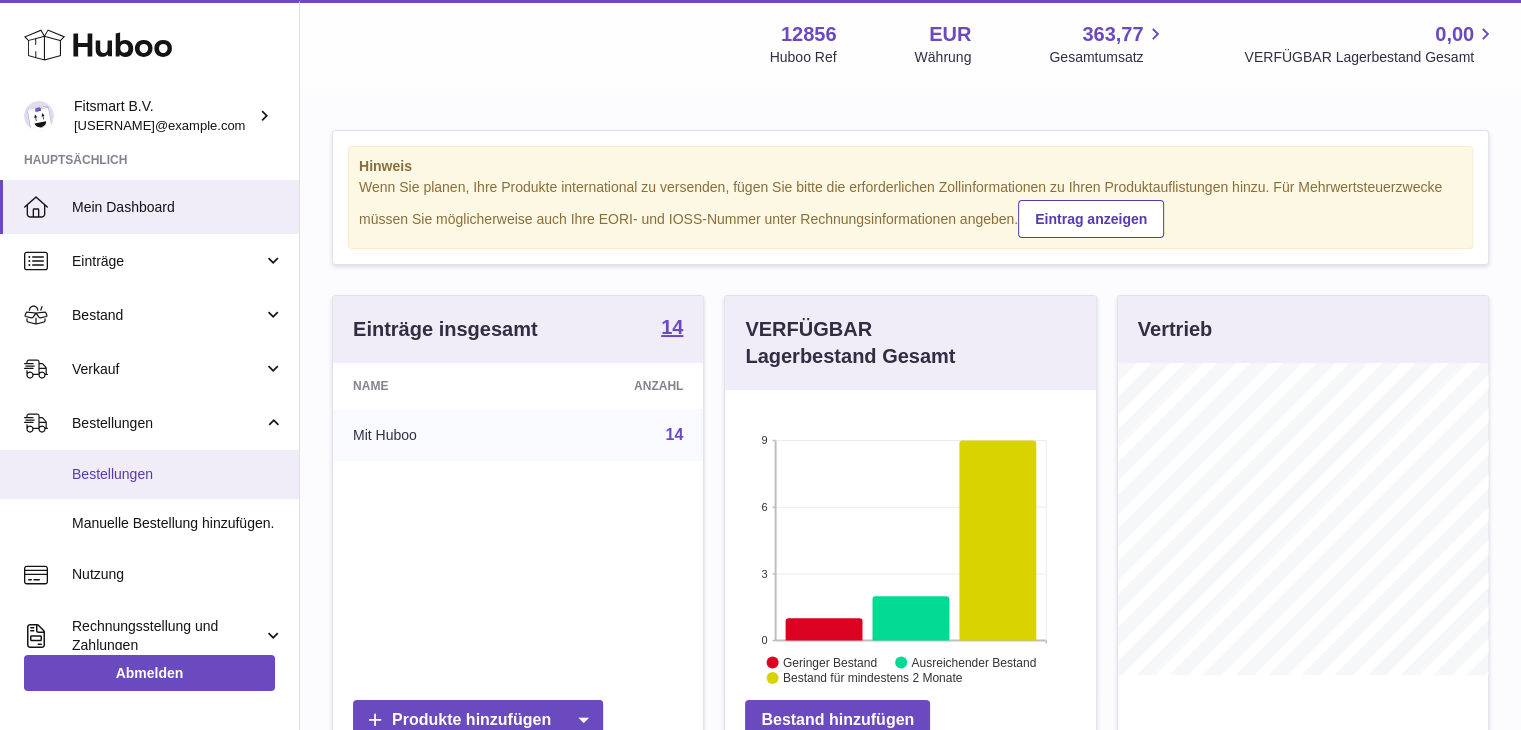 click on "Bestellungen" at bounding box center [178, 474] 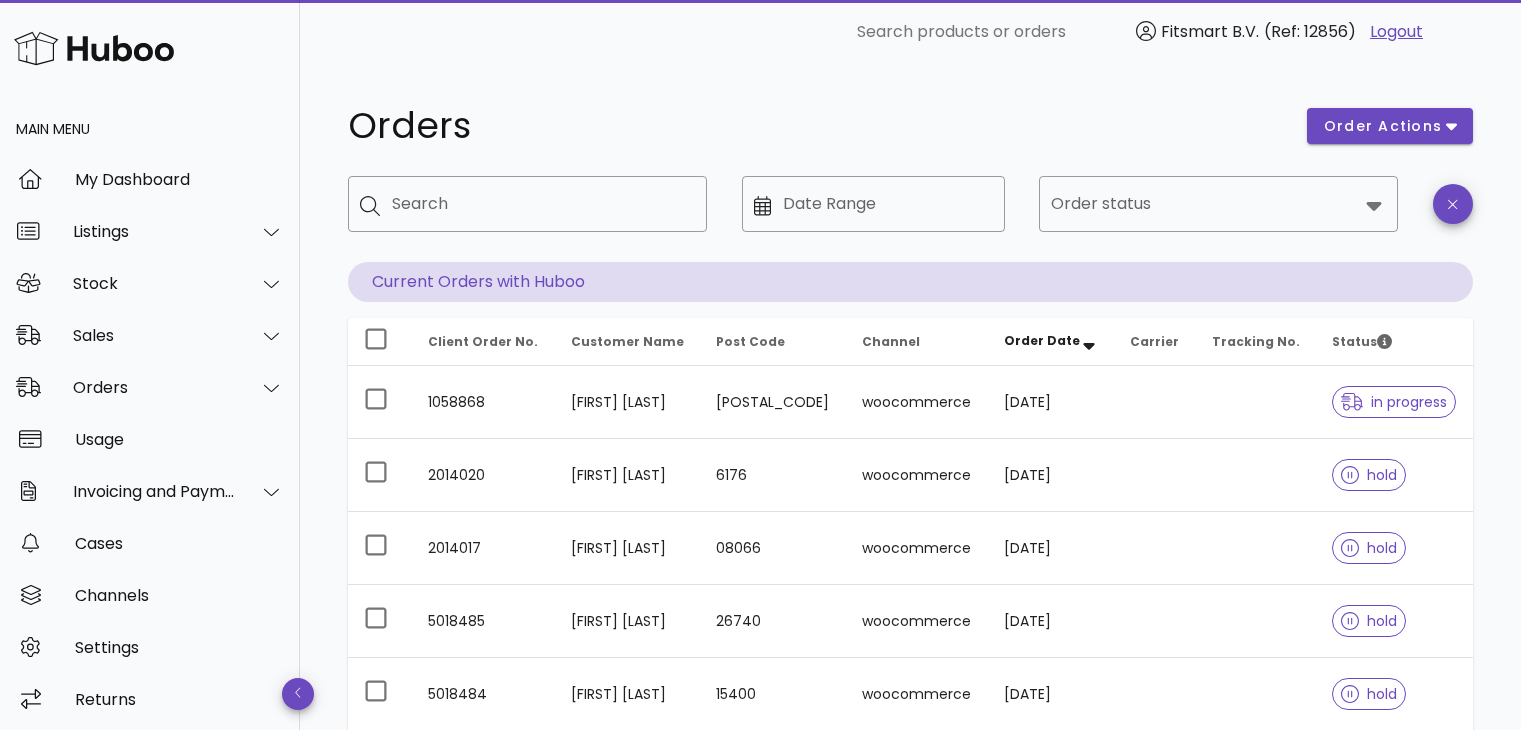 scroll, scrollTop: 0, scrollLeft: 0, axis: both 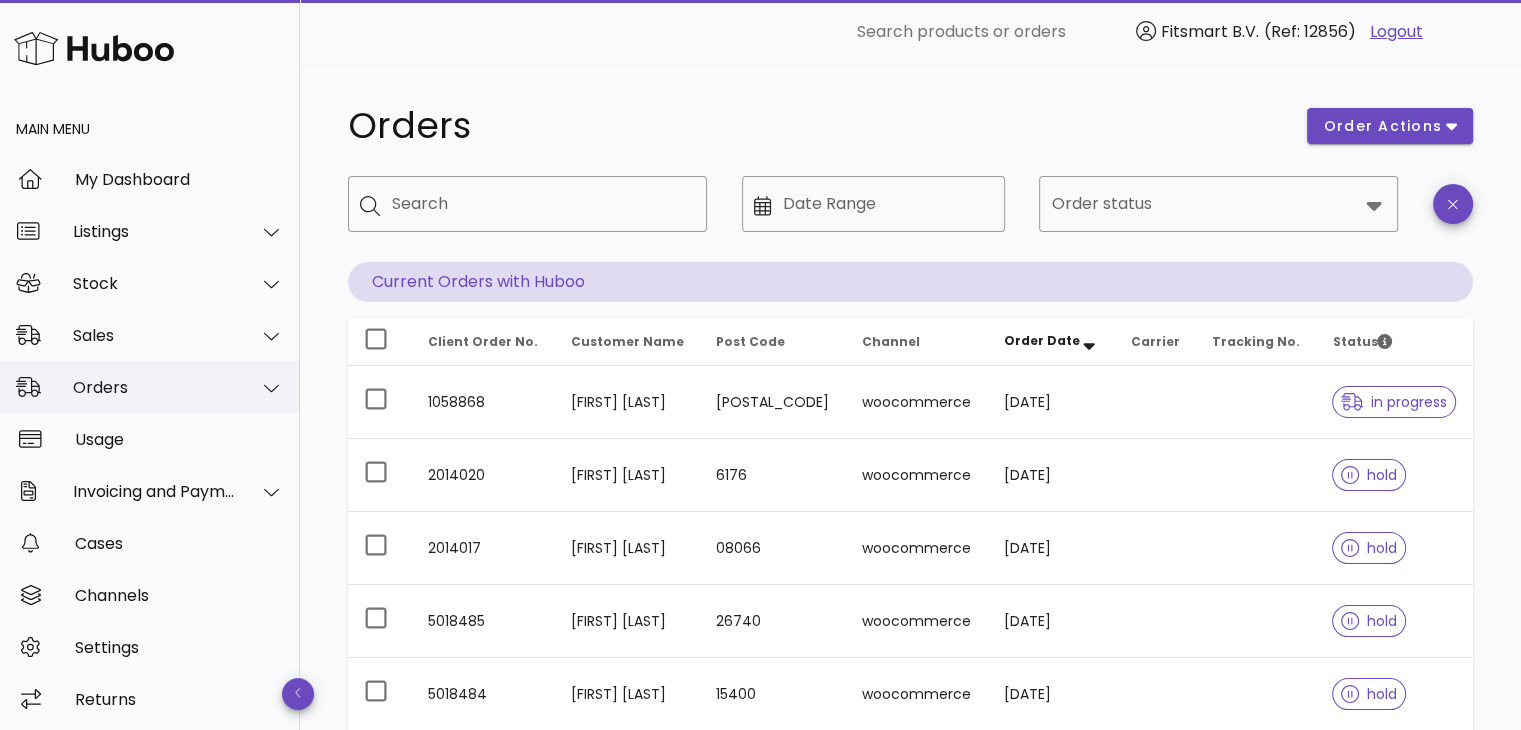 click on "Orders" at bounding box center [150, 387] 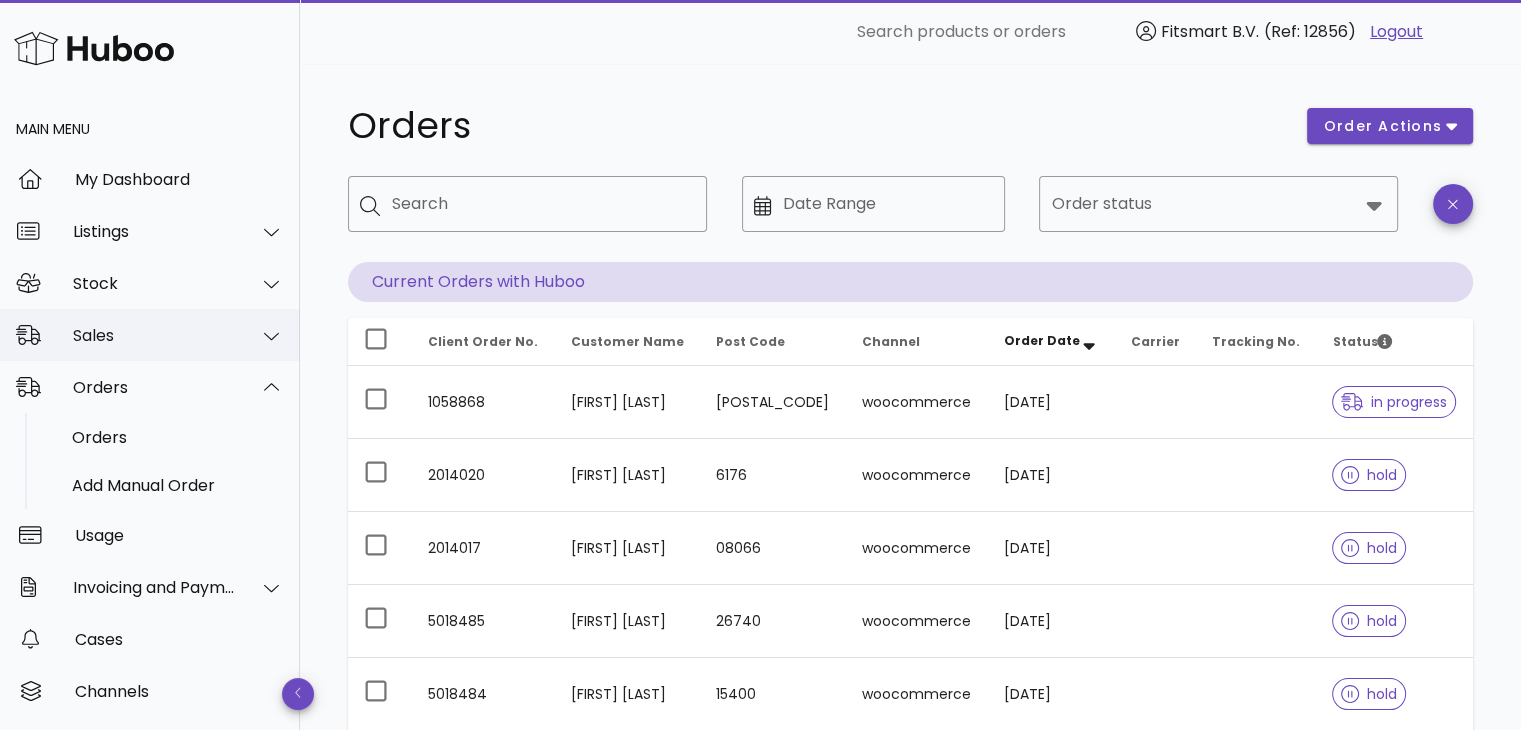 click on "Sales" at bounding box center (150, 335) 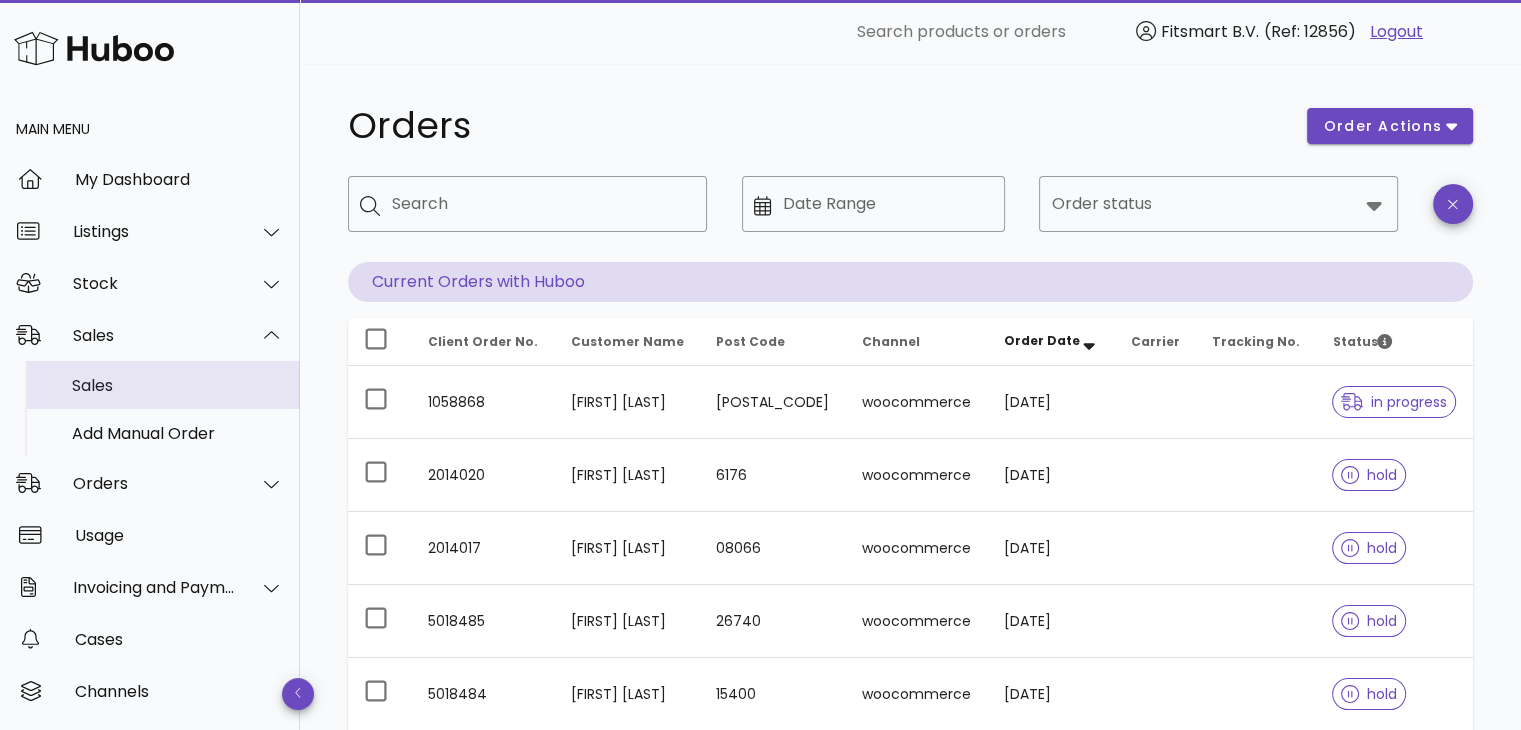 click on "Sales" at bounding box center (178, 385) 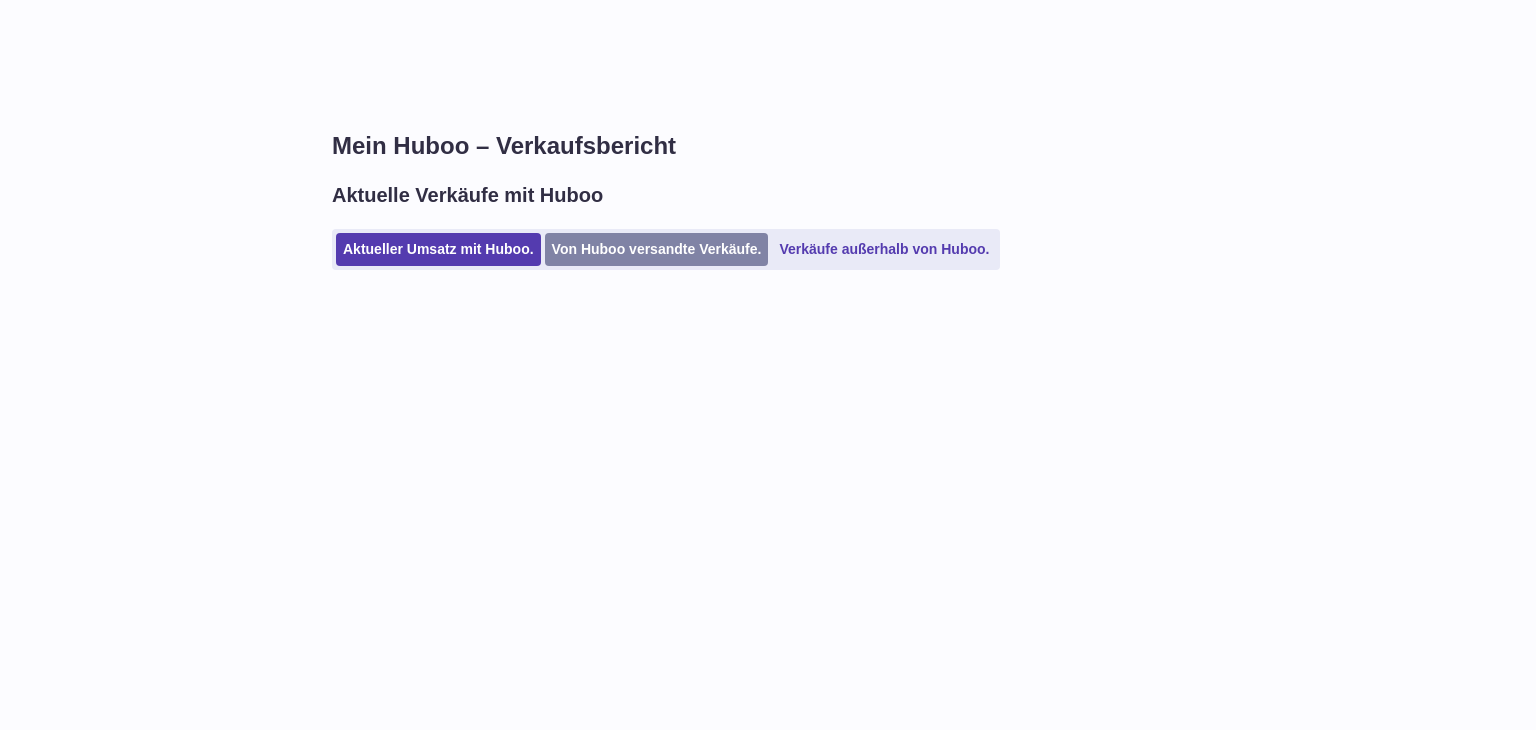scroll, scrollTop: 0, scrollLeft: 0, axis: both 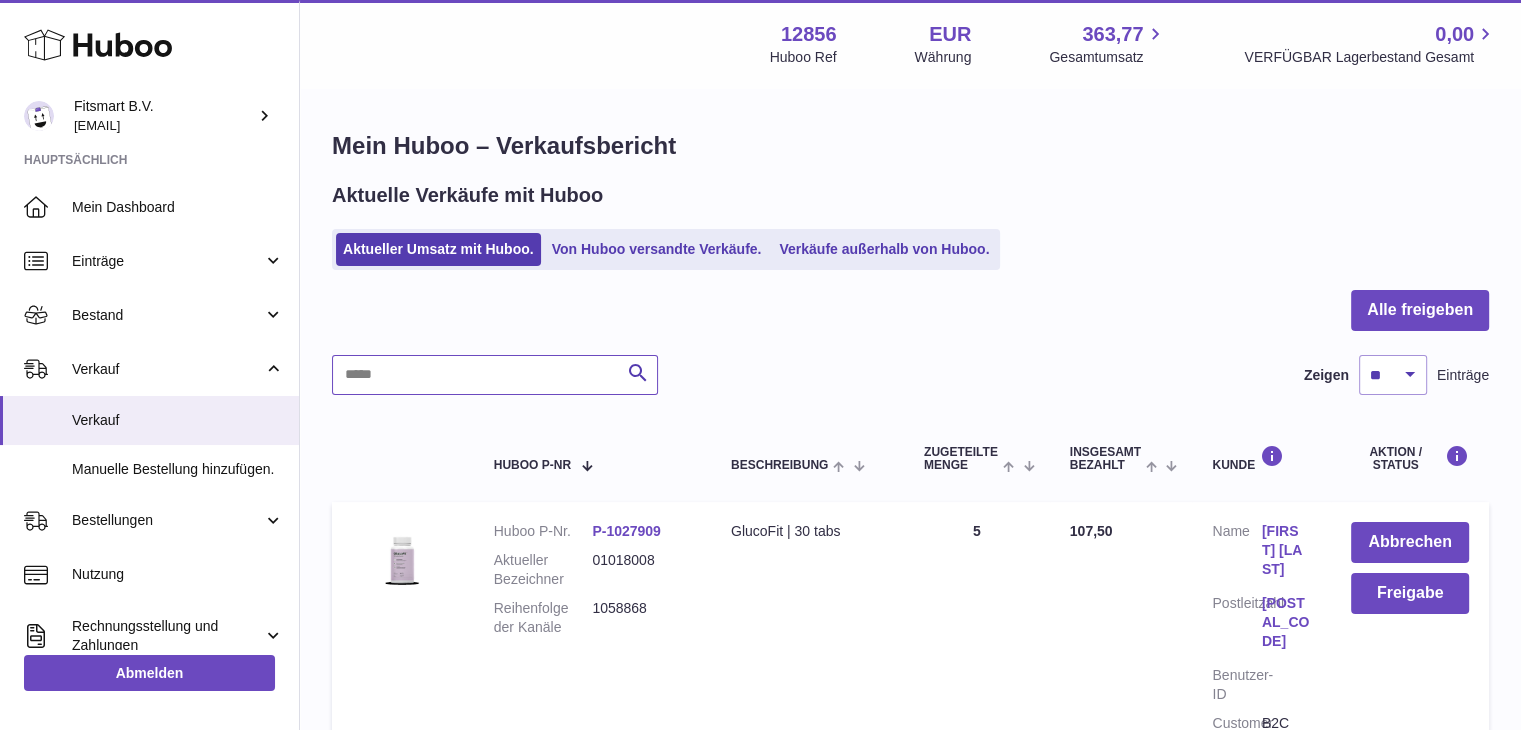 click at bounding box center [495, 375] 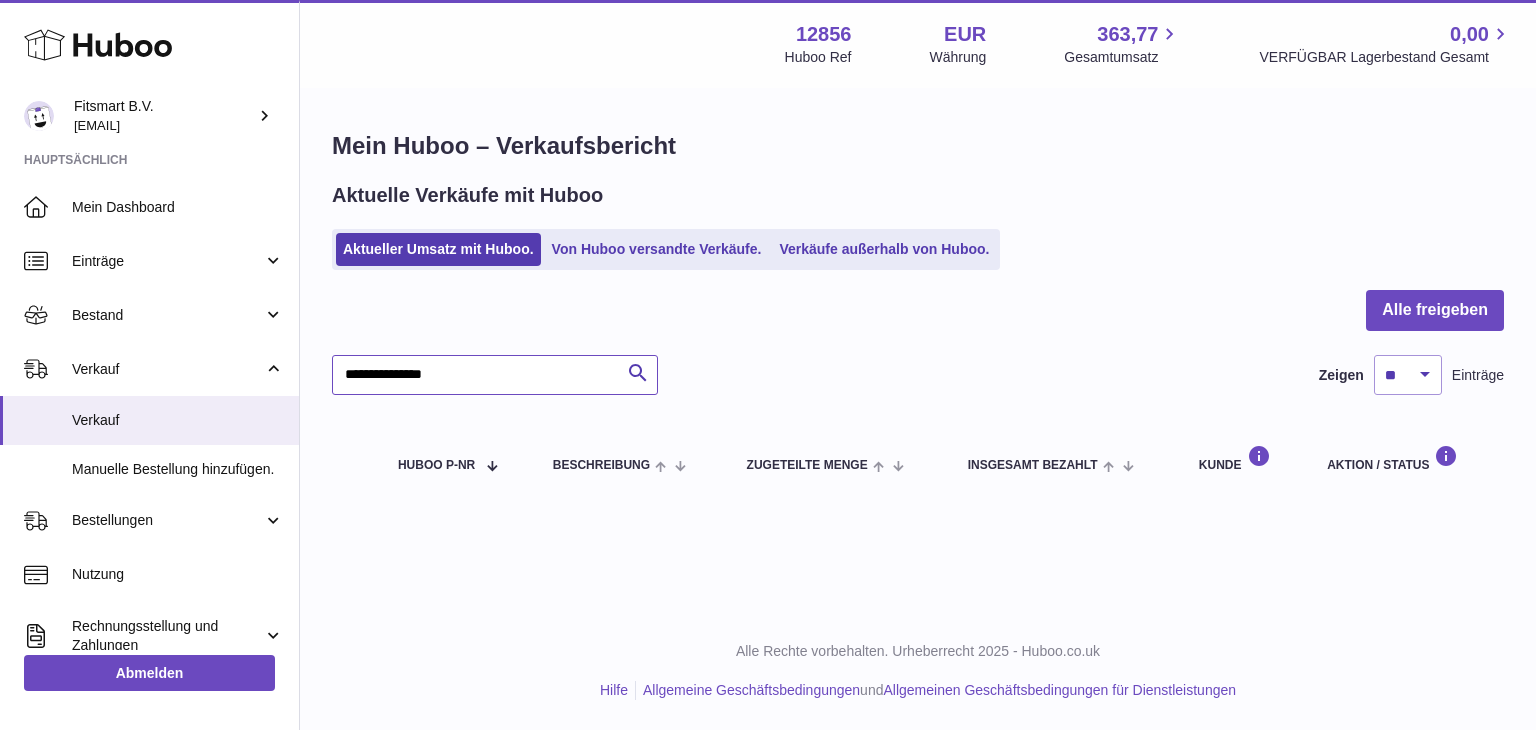 type on "**********" 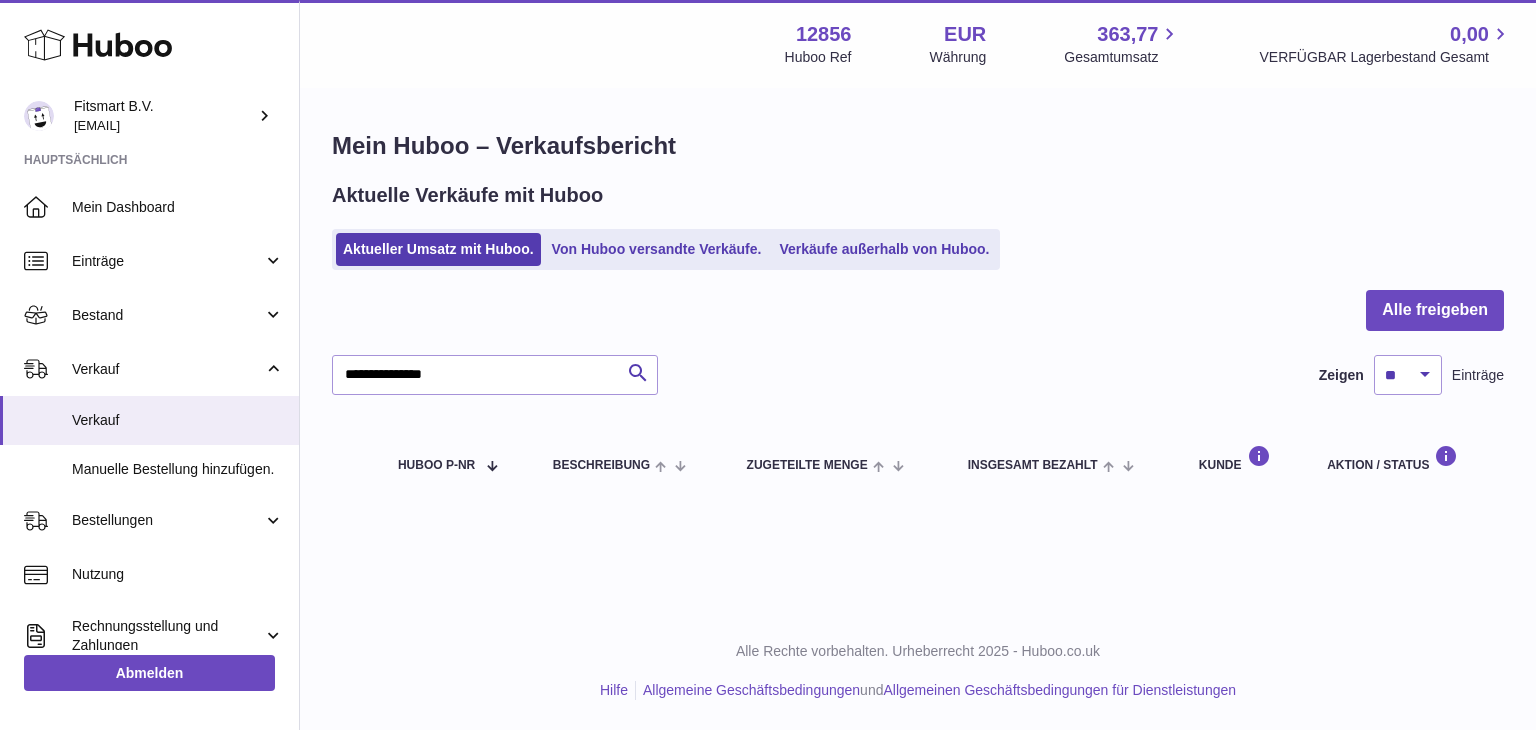 click on "Aktueller Umsatz mit Huboo.
Von Huboo versandte Verkäufe.
Verkäufe außerhalb von Huboo." at bounding box center (666, 249) 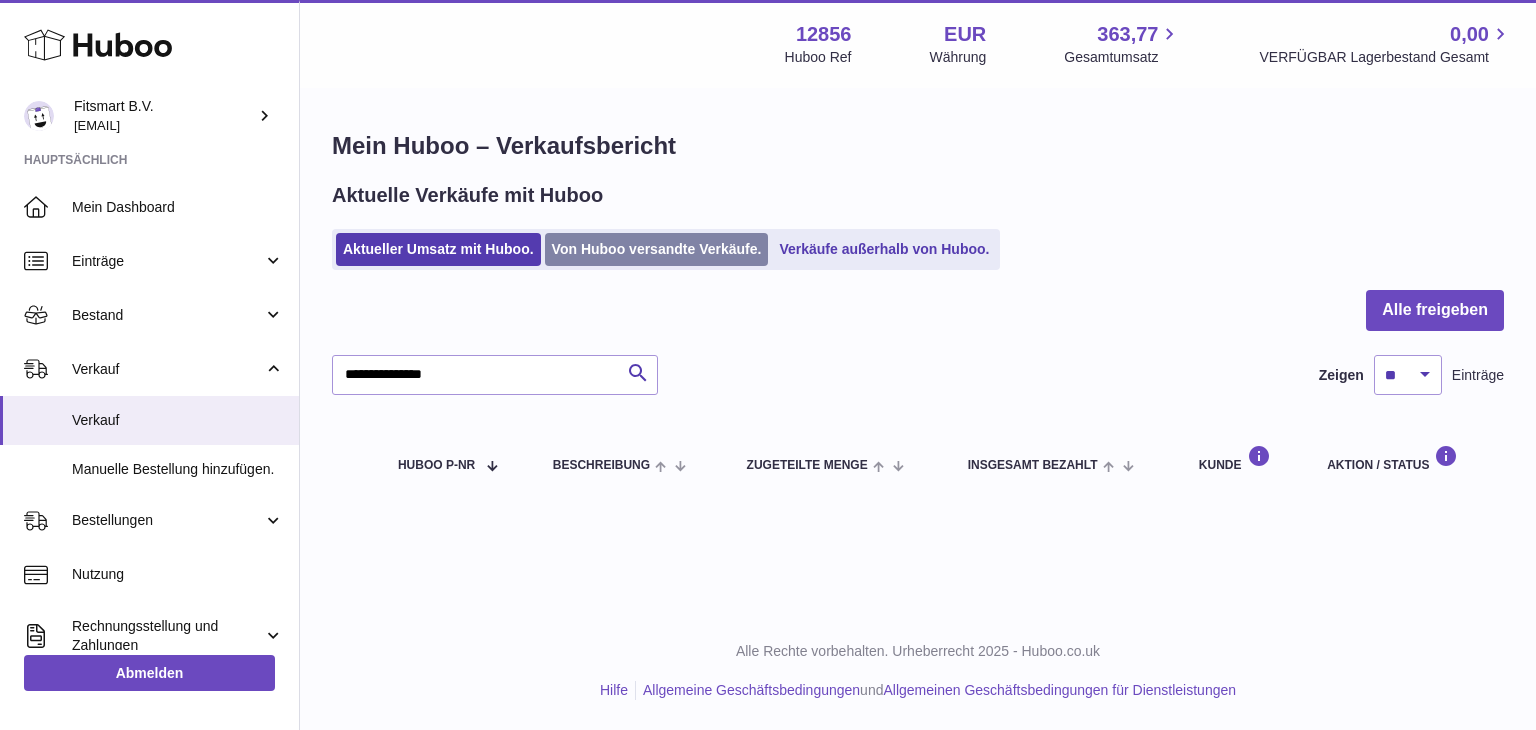 click on "Von Huboo versandte Verkäufe." at bounding box center (657, 249) 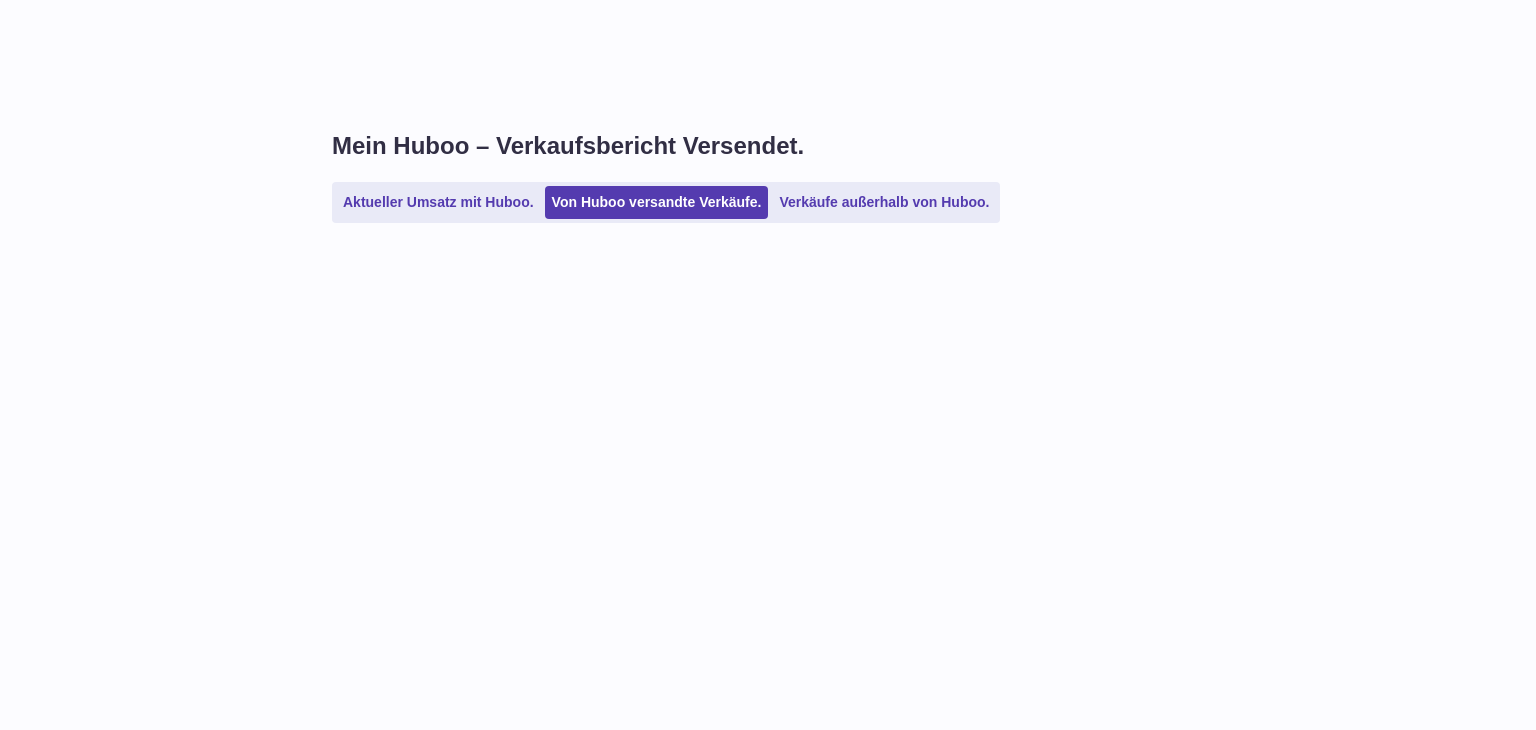 scroll, scrollTop: 0, scrollLeft: 0, axis: both 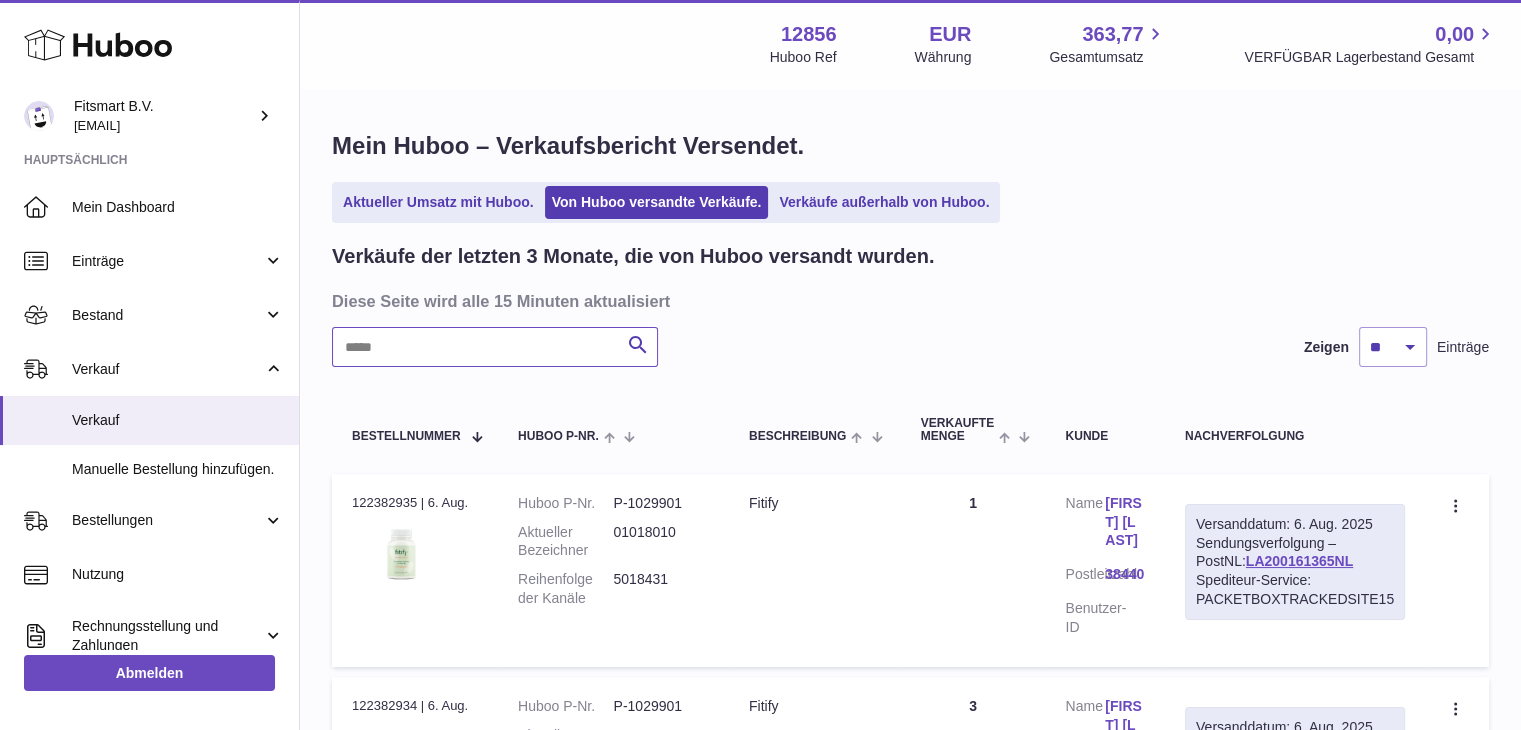 click at bounding box center (495, 347) 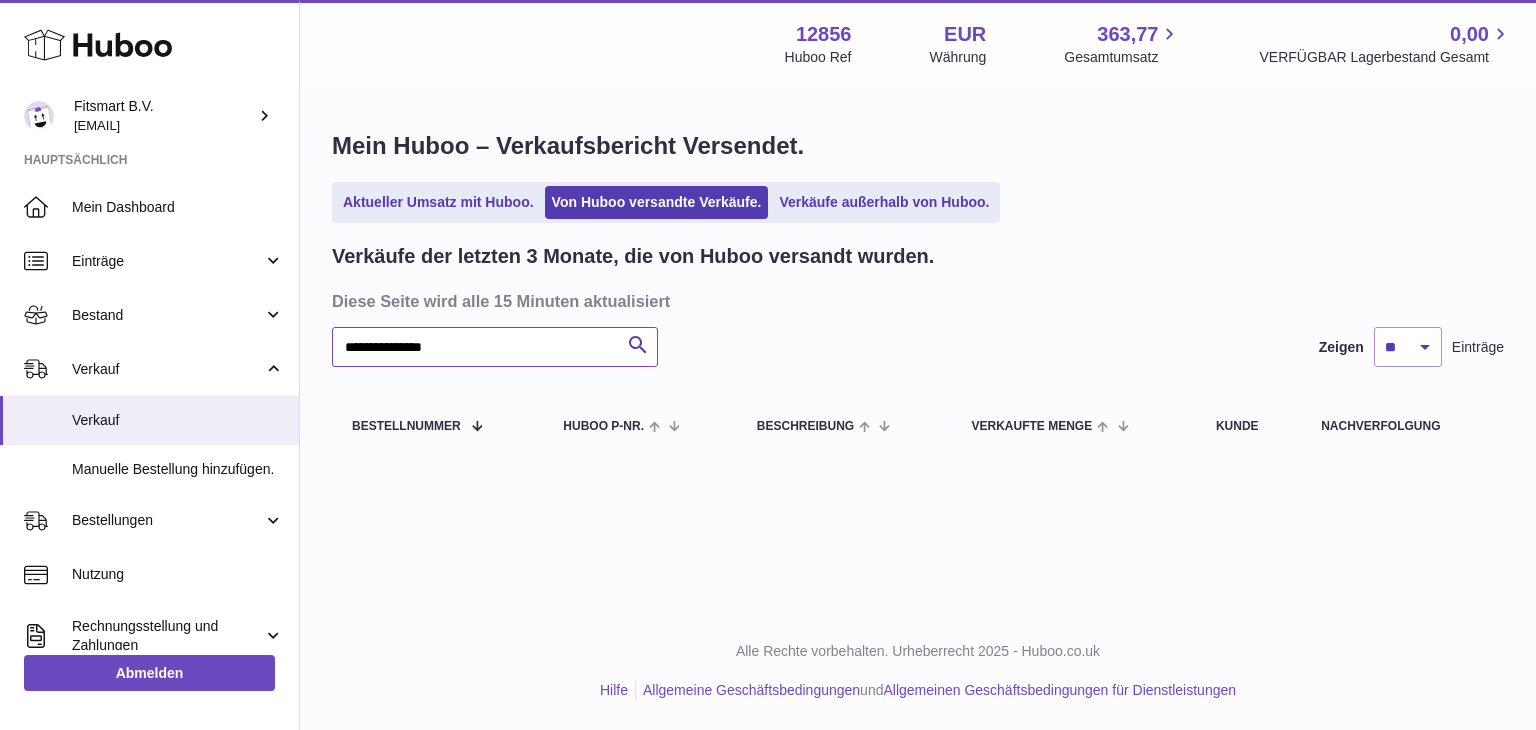 click on "**********" at bounding box center [495, 347] 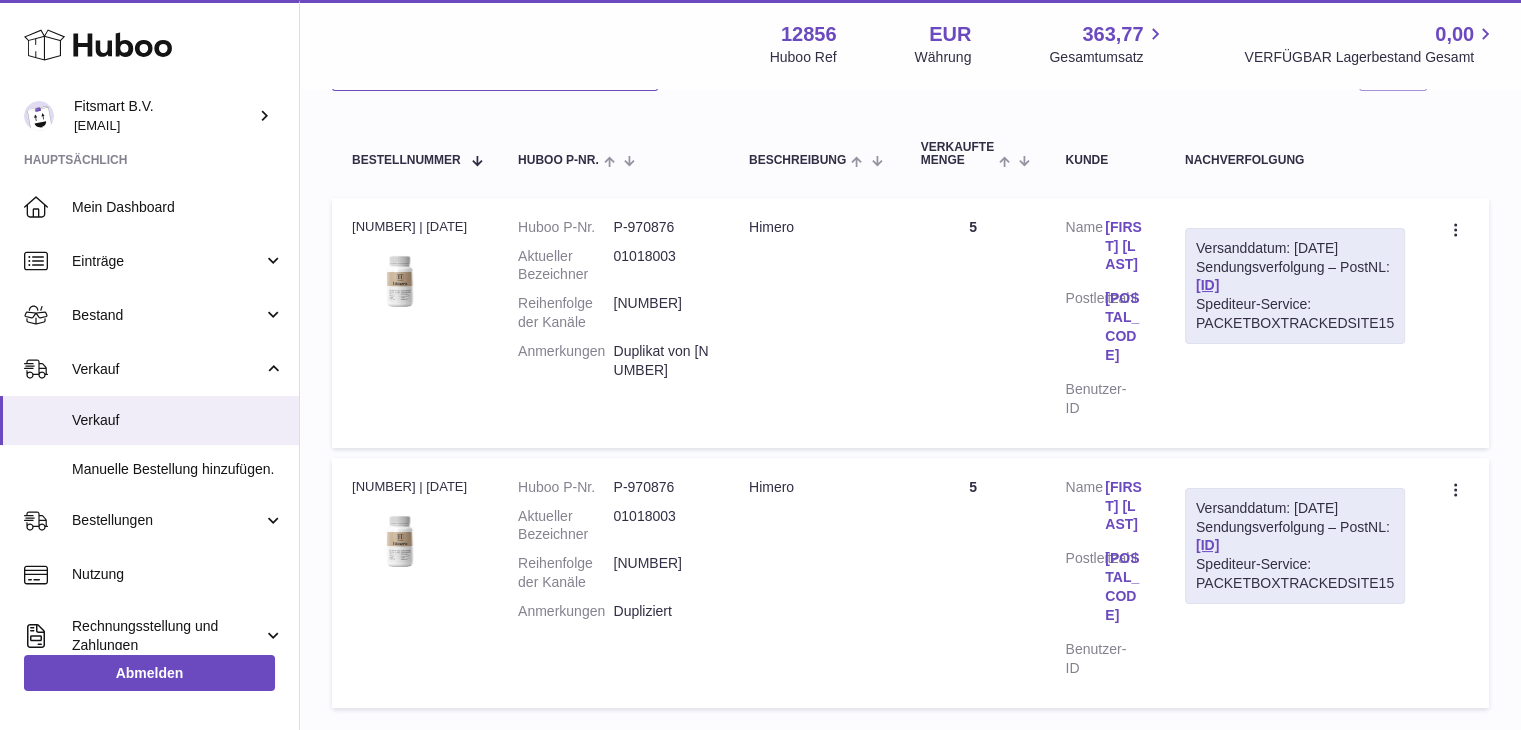 scroll, scrollTop: 300, scrollLeft: 0, axis: vertical 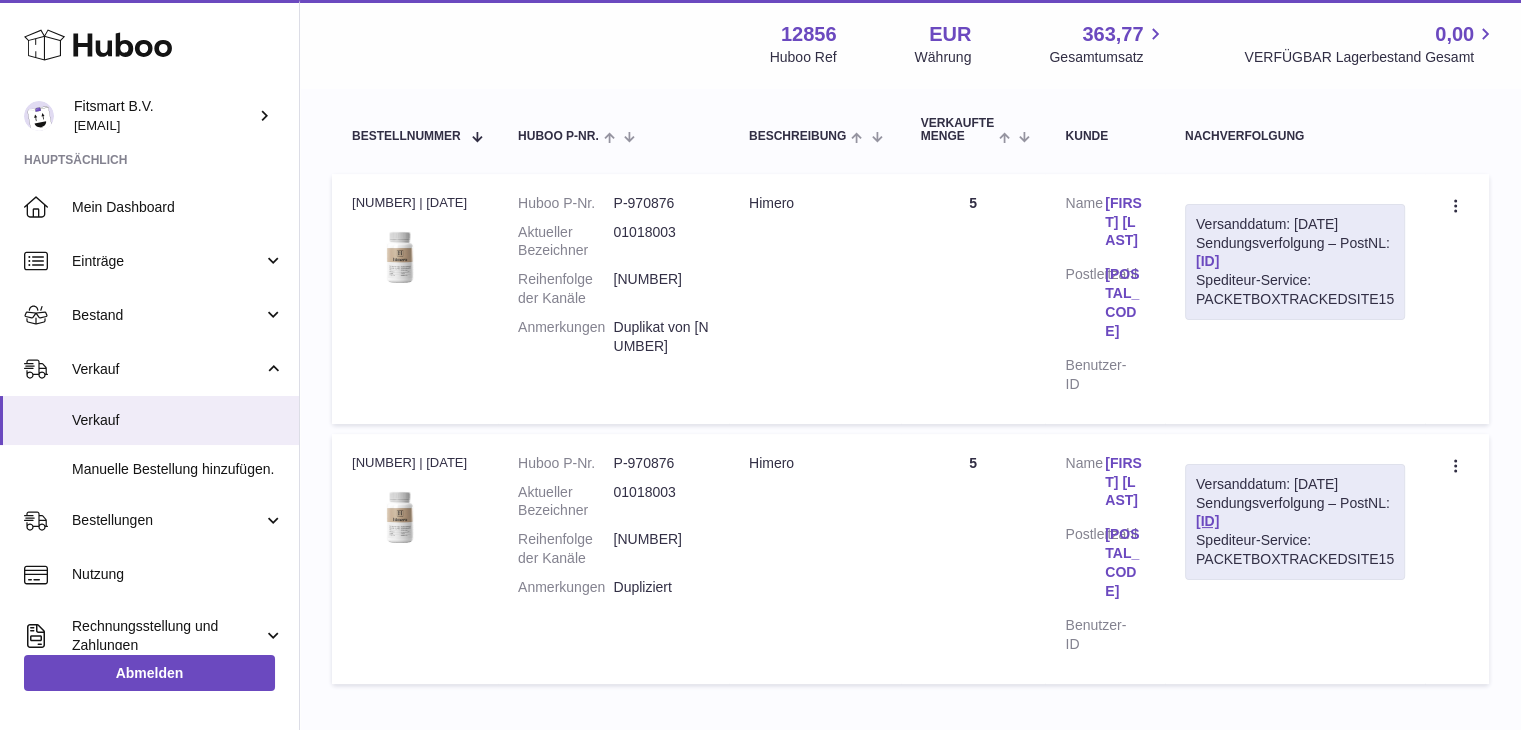 click on "LA711343915NL" at bounding box center (1207, 261) 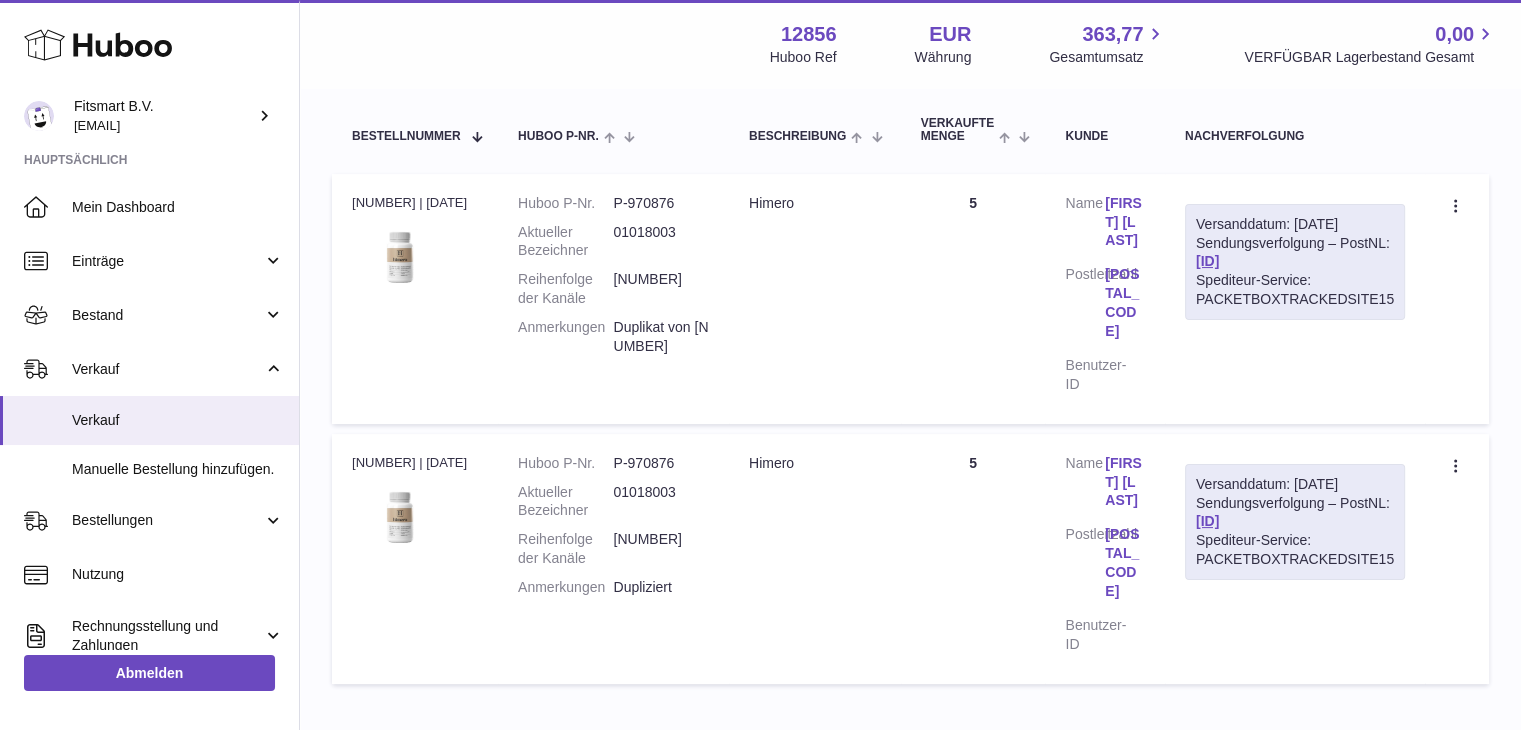drag, startPoint x: 613, startPoint y: 349, endPoint x: 703, endPoint y: 341, distance: 90.35486 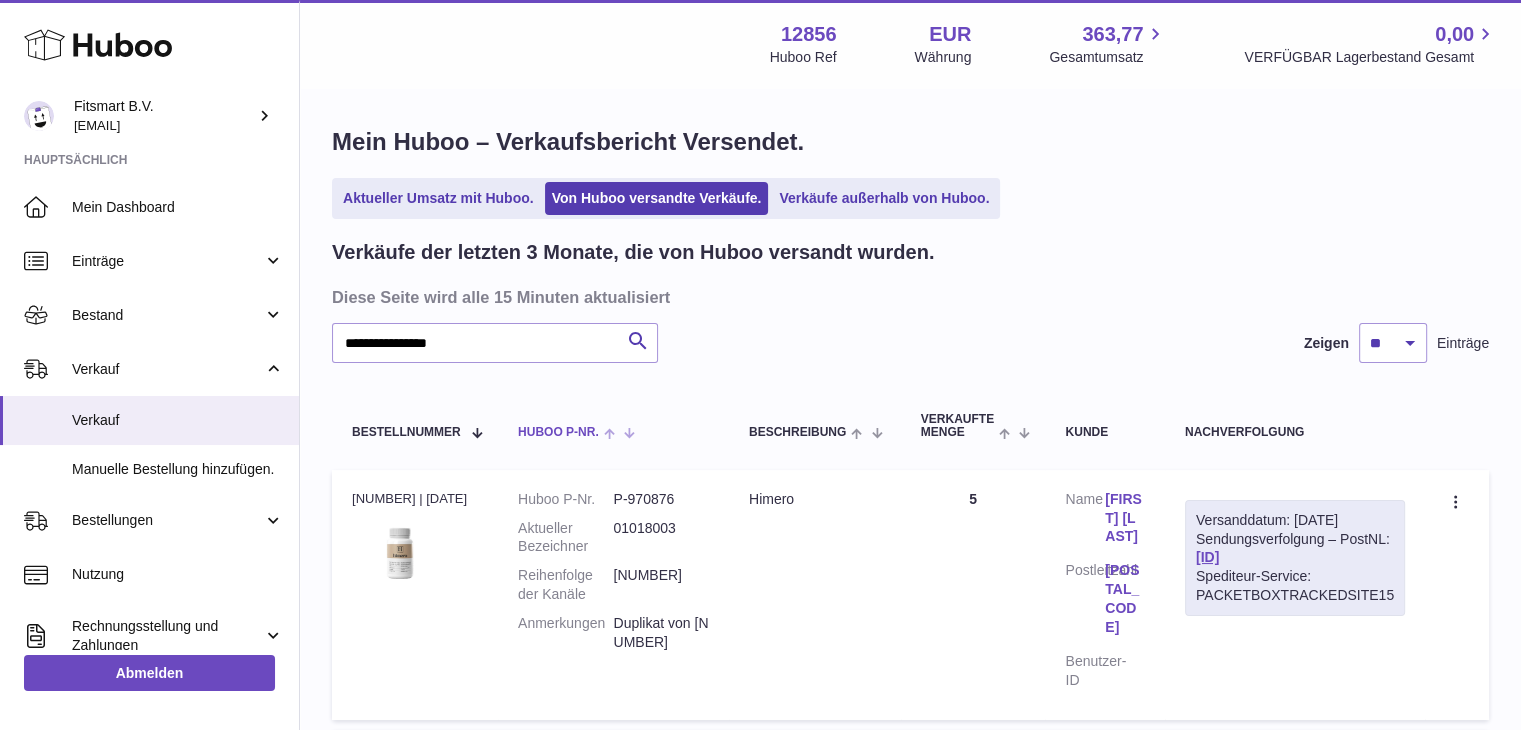 scroll, scrollTop: 0, scrollLeft: 0, axis: both 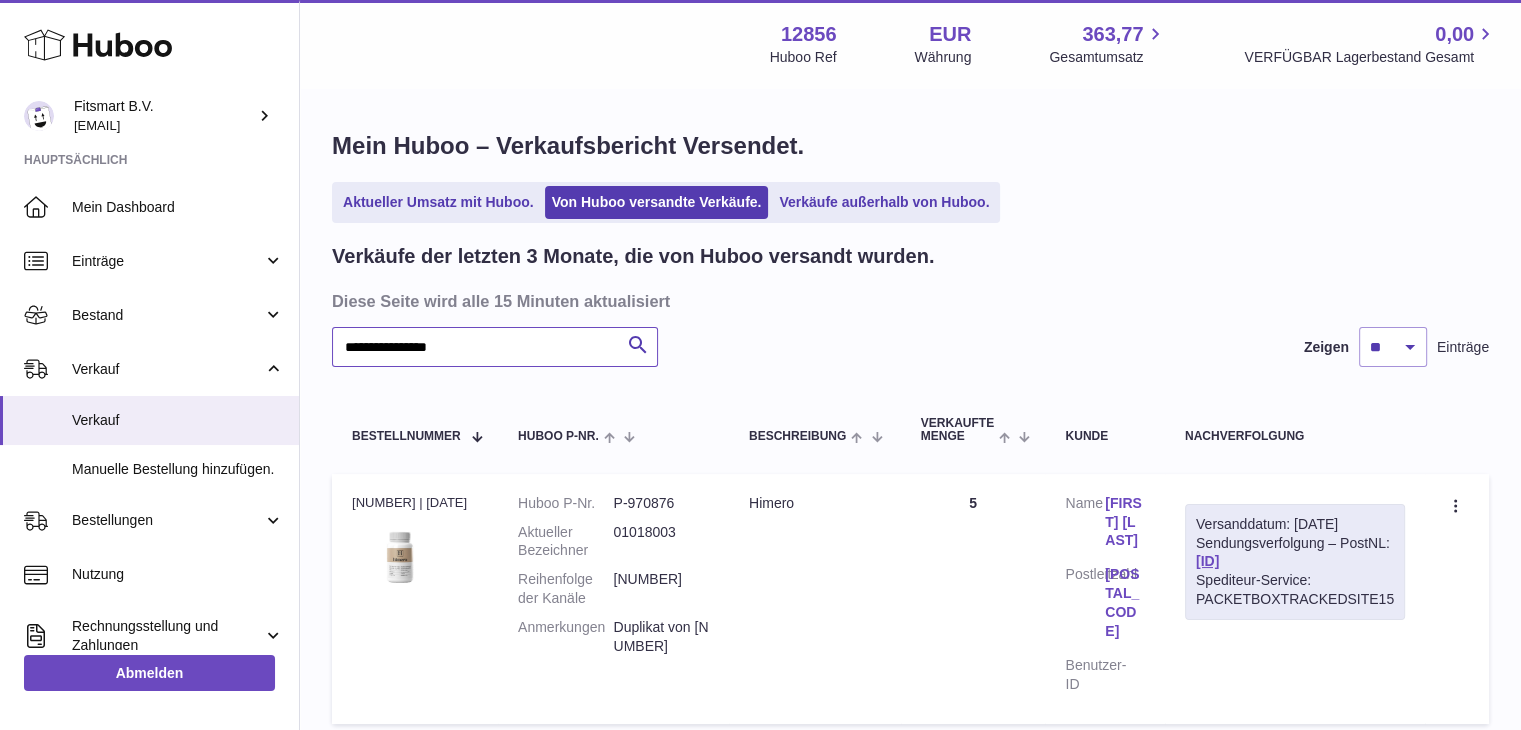 click on "**********" at bounding box center (495, 347) 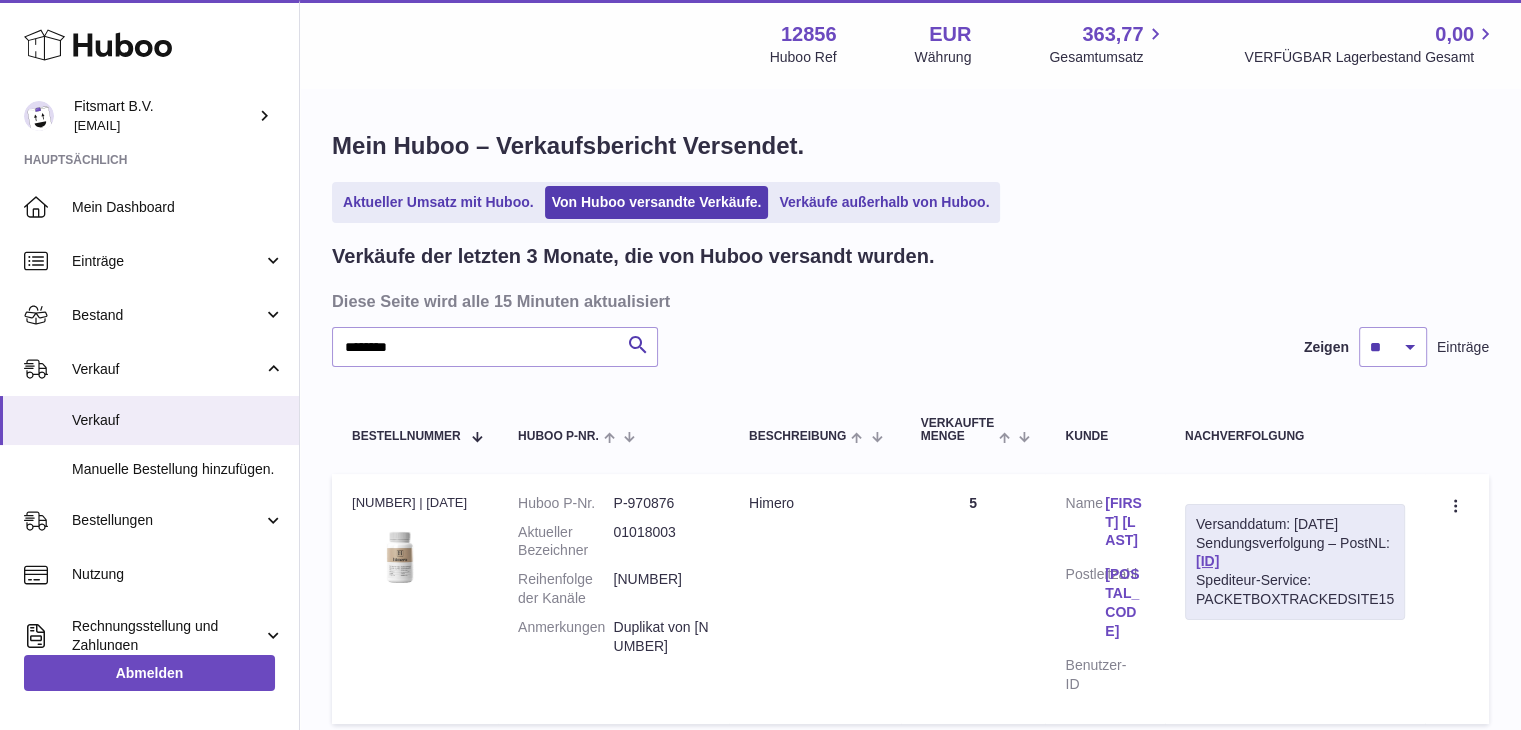click on "2012392" at bounding box center [660, 589] 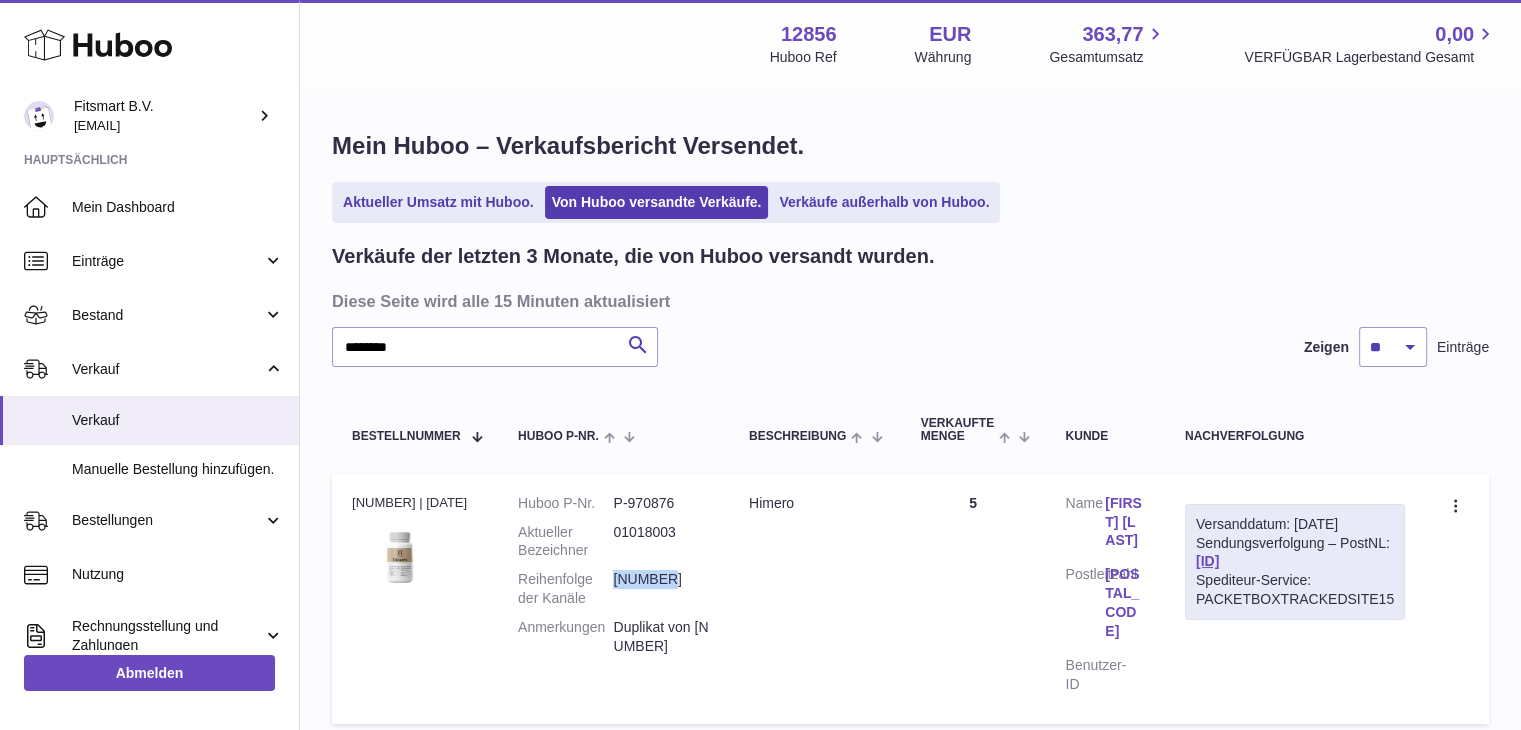 click on "2012392" at bounding box center [660, 589] 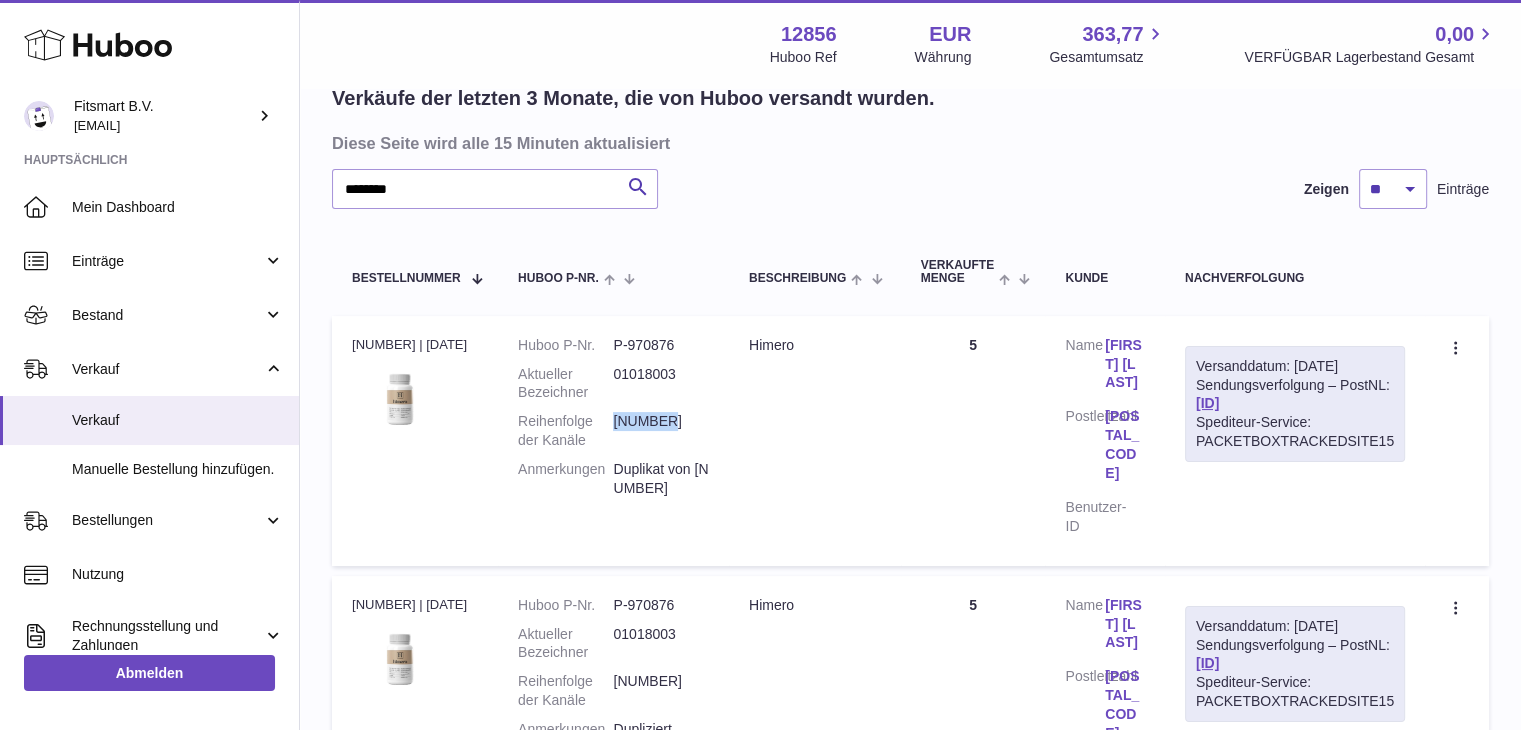 scroll, scrollTop: 200, scrollLeft: 0, axis: vertical 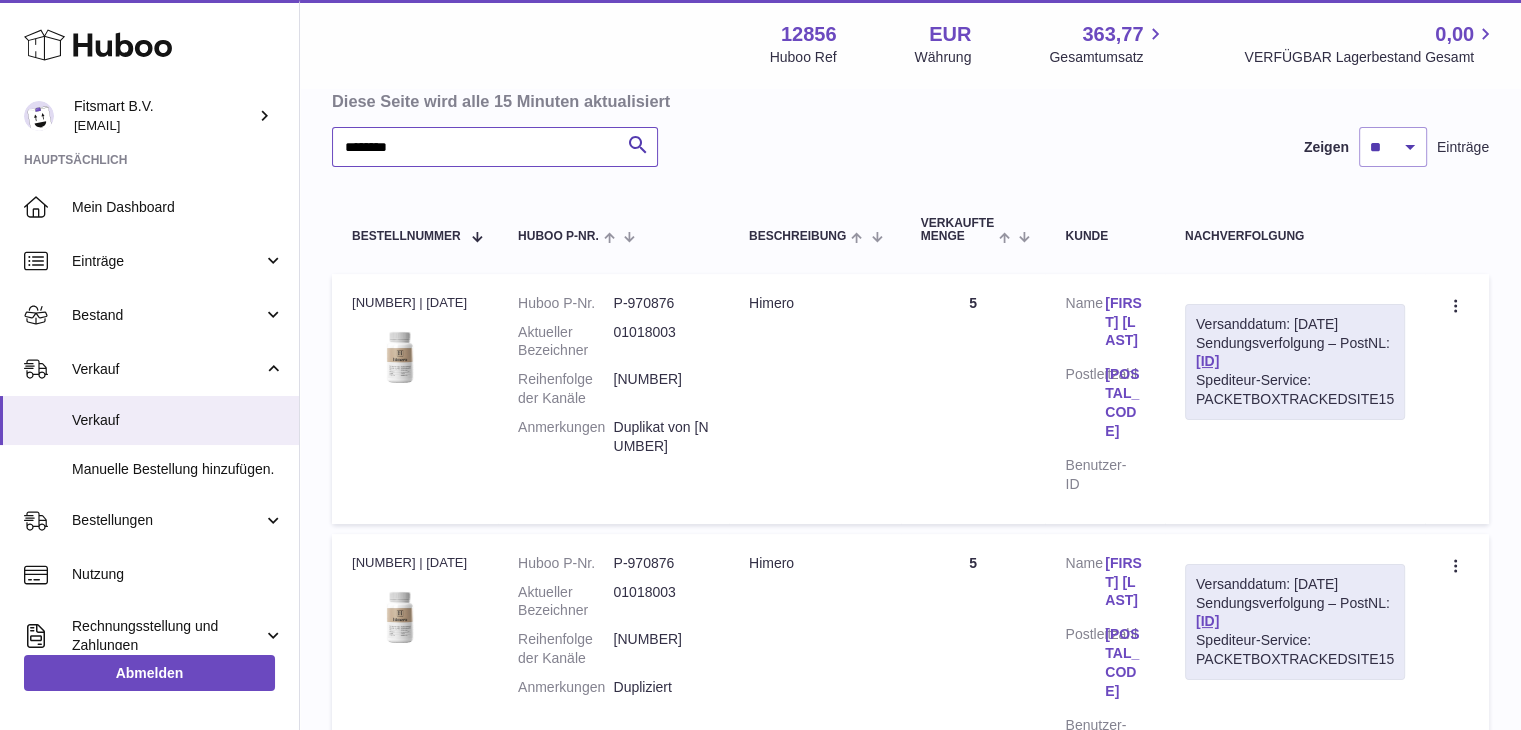 click on "********" at bounding box center (495, 147) 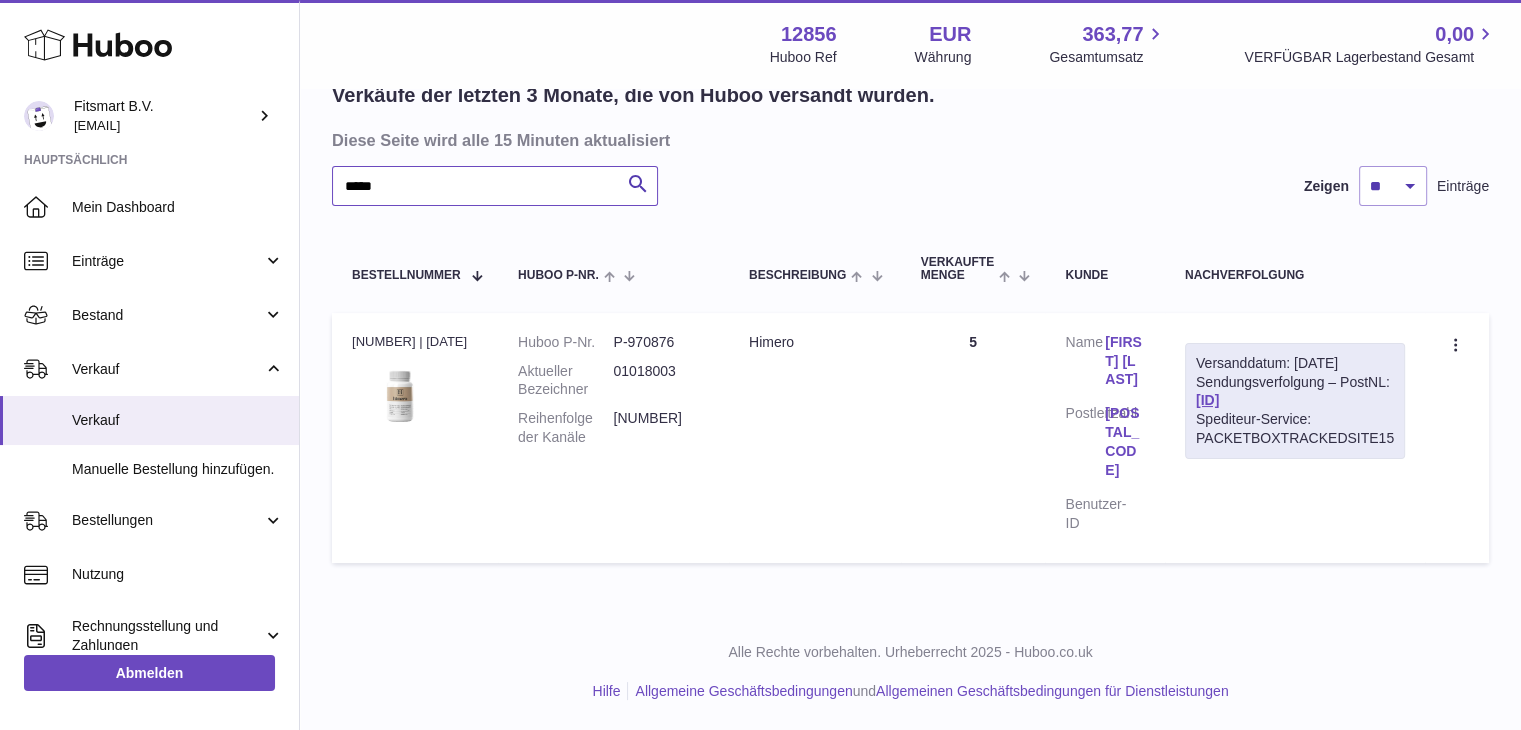 scroll, scrollTop: 104, scrollLeft: 0, axis: vertical 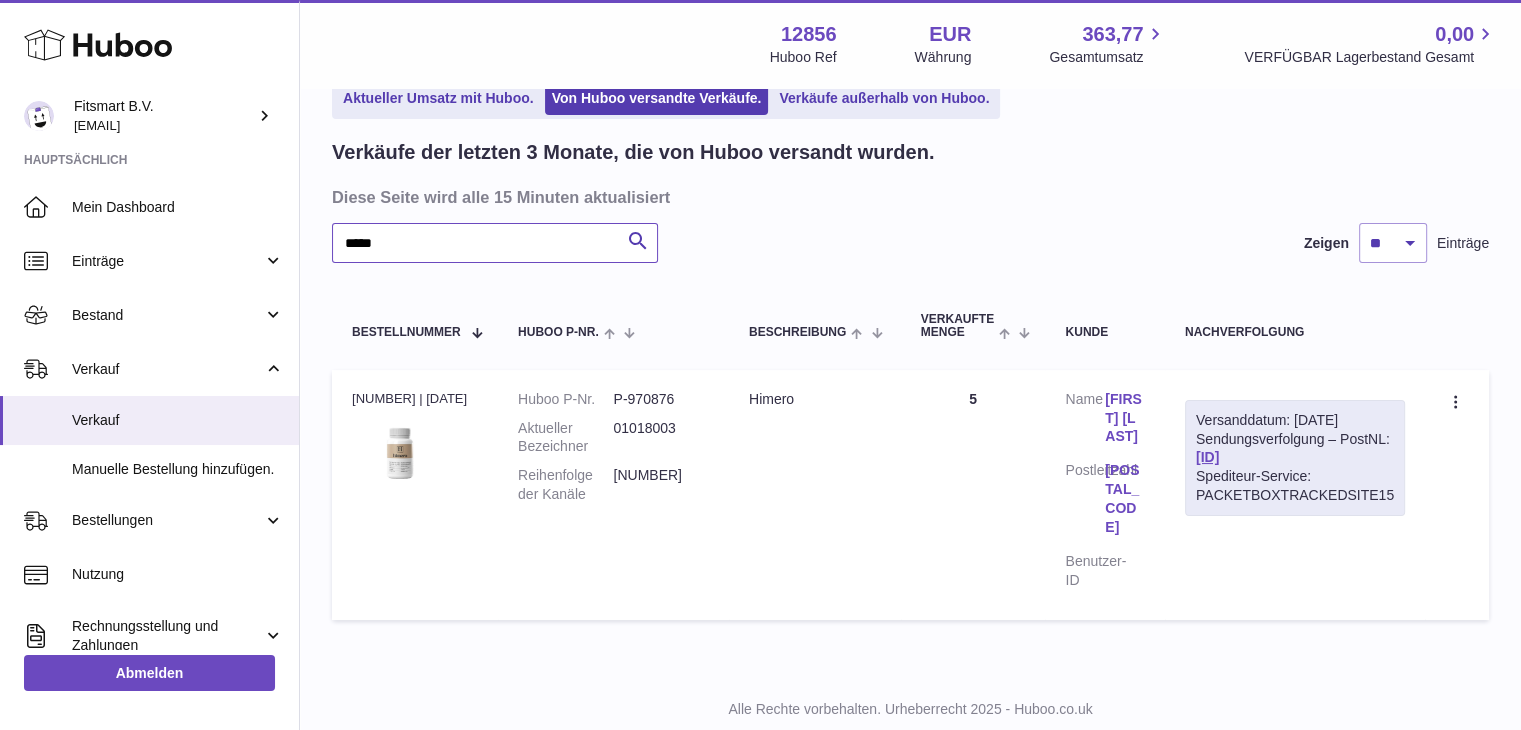 click on "*****" at bounding box center (495, 243) 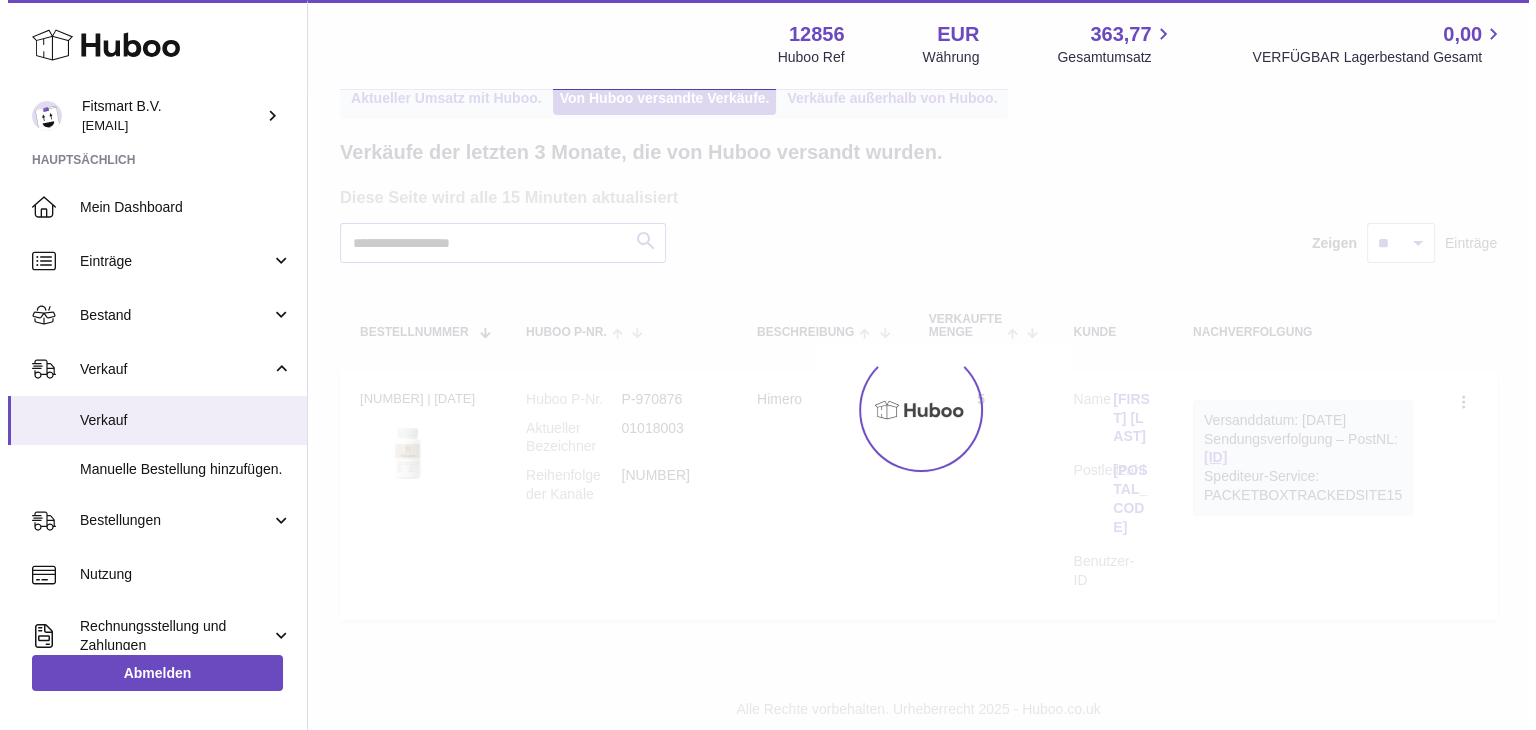 scroll, scrollTop: 0, scrollLeft: 0, axis: both 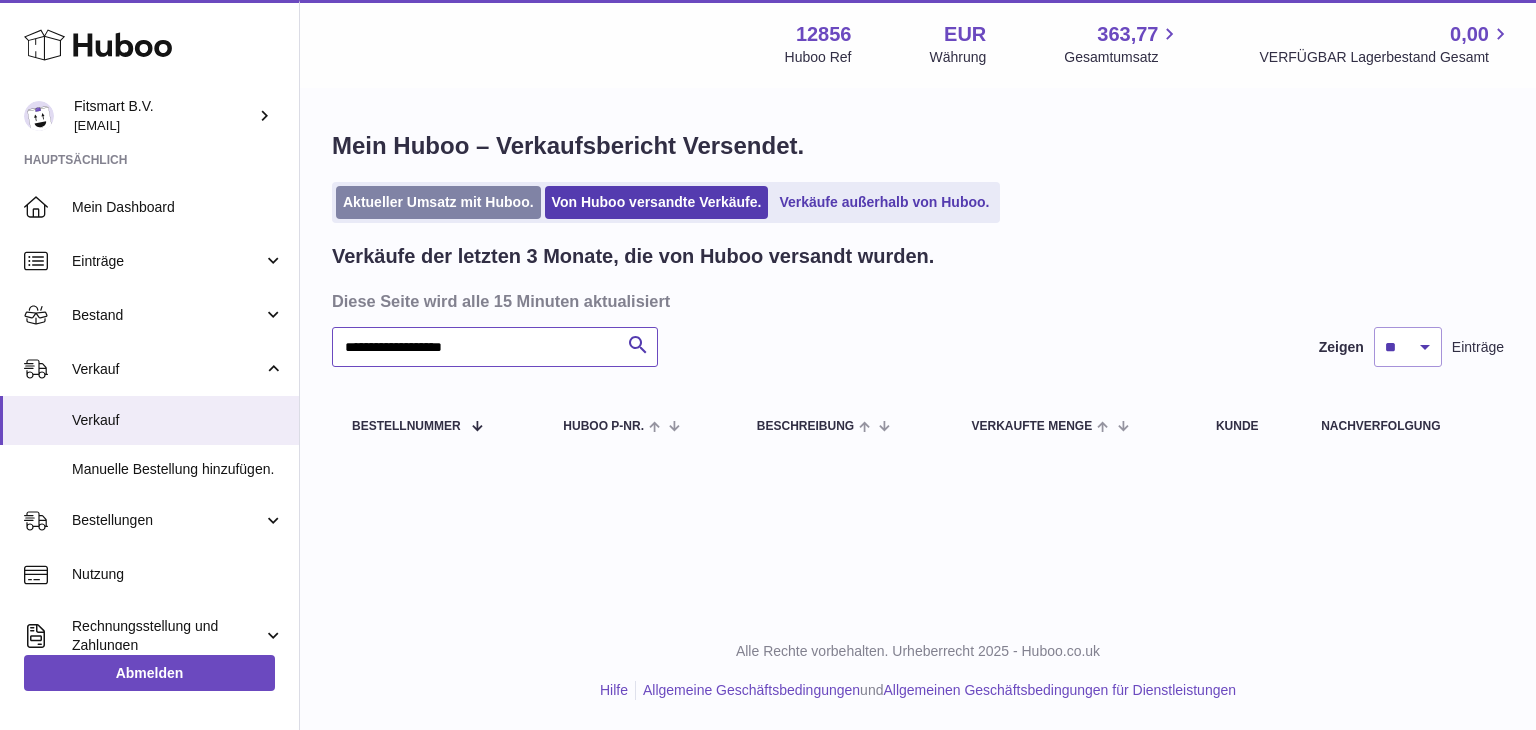 type on "**********" 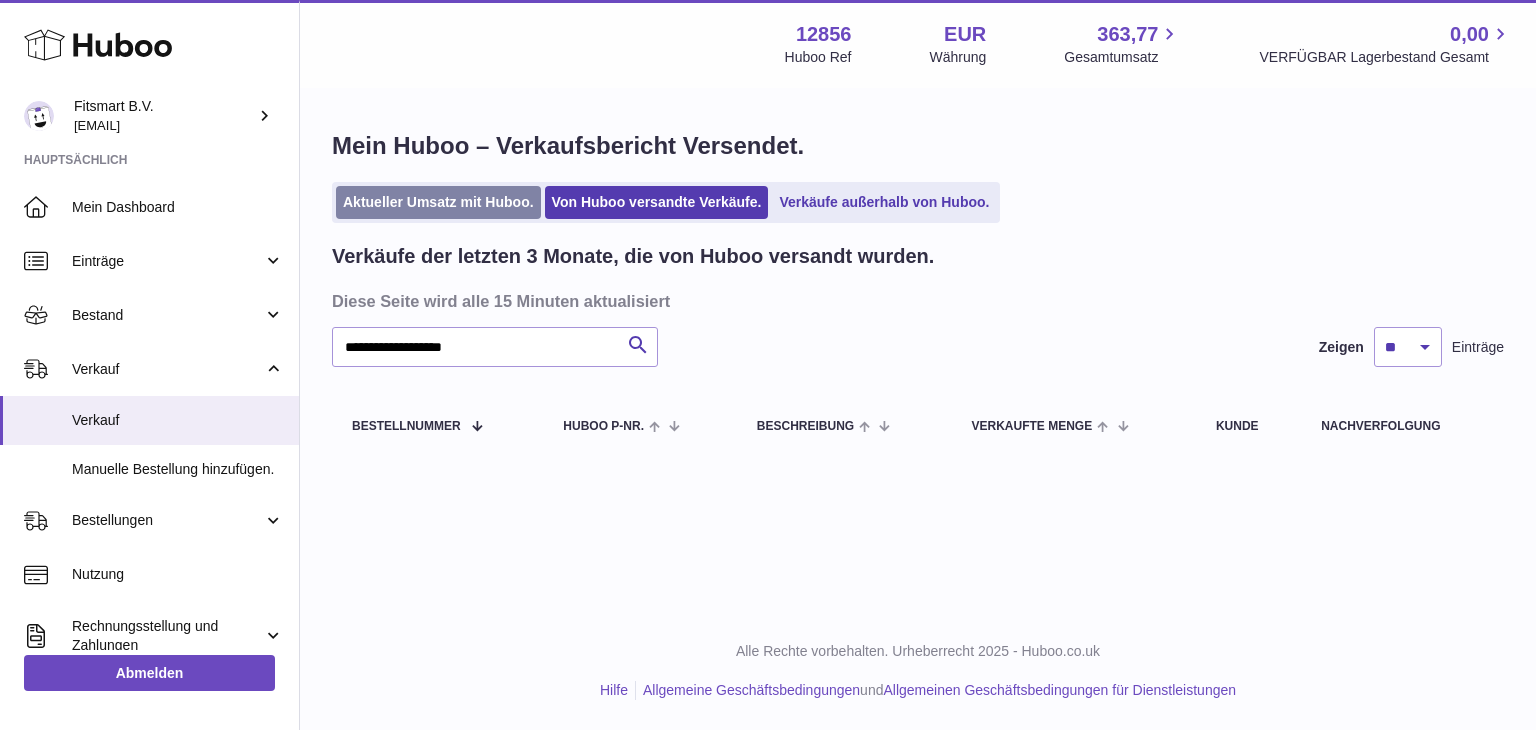 click on "Aktueller Umsatz mit Huboo." at bounding box center [438, 202] 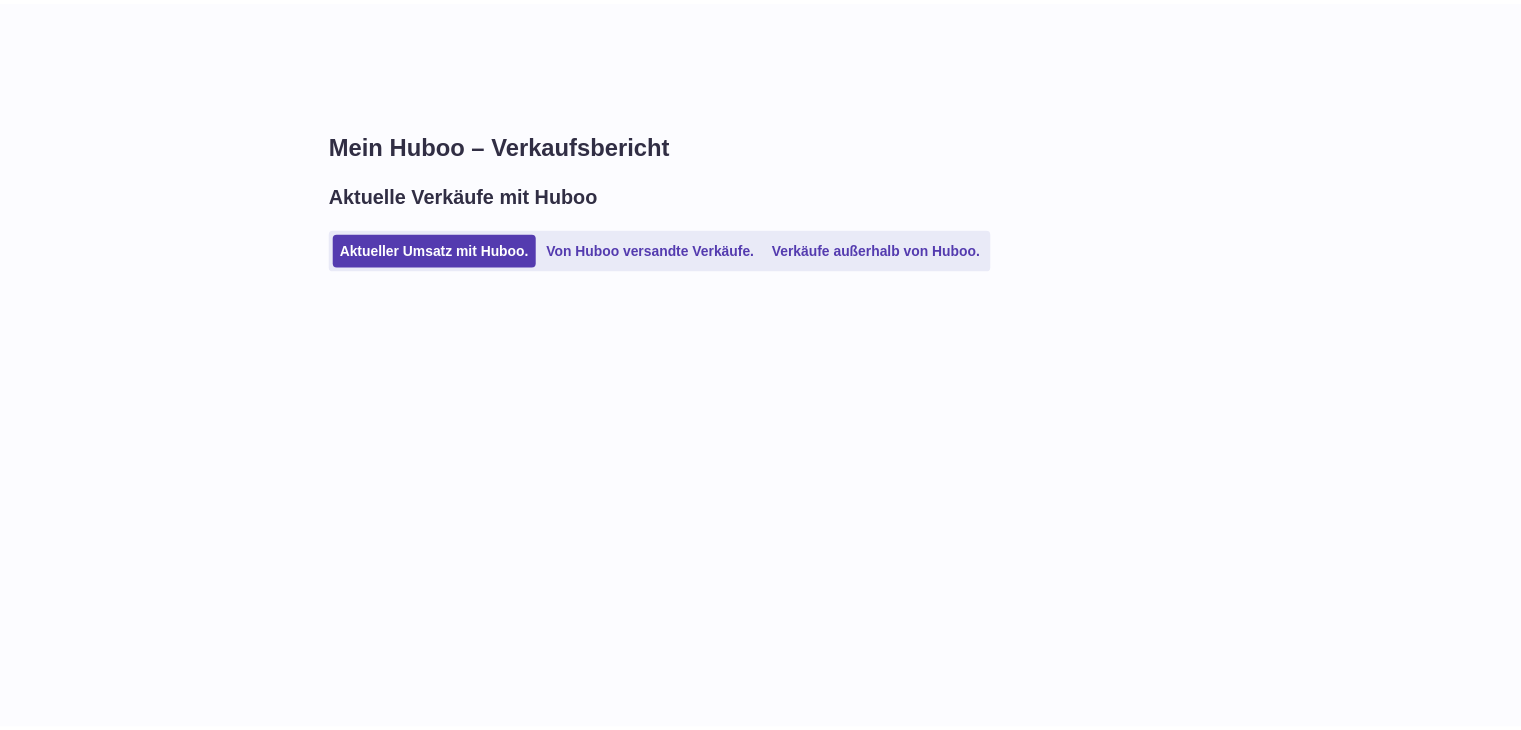 scroll, scrollTop: 0, scrollLeft: 0, axis: both 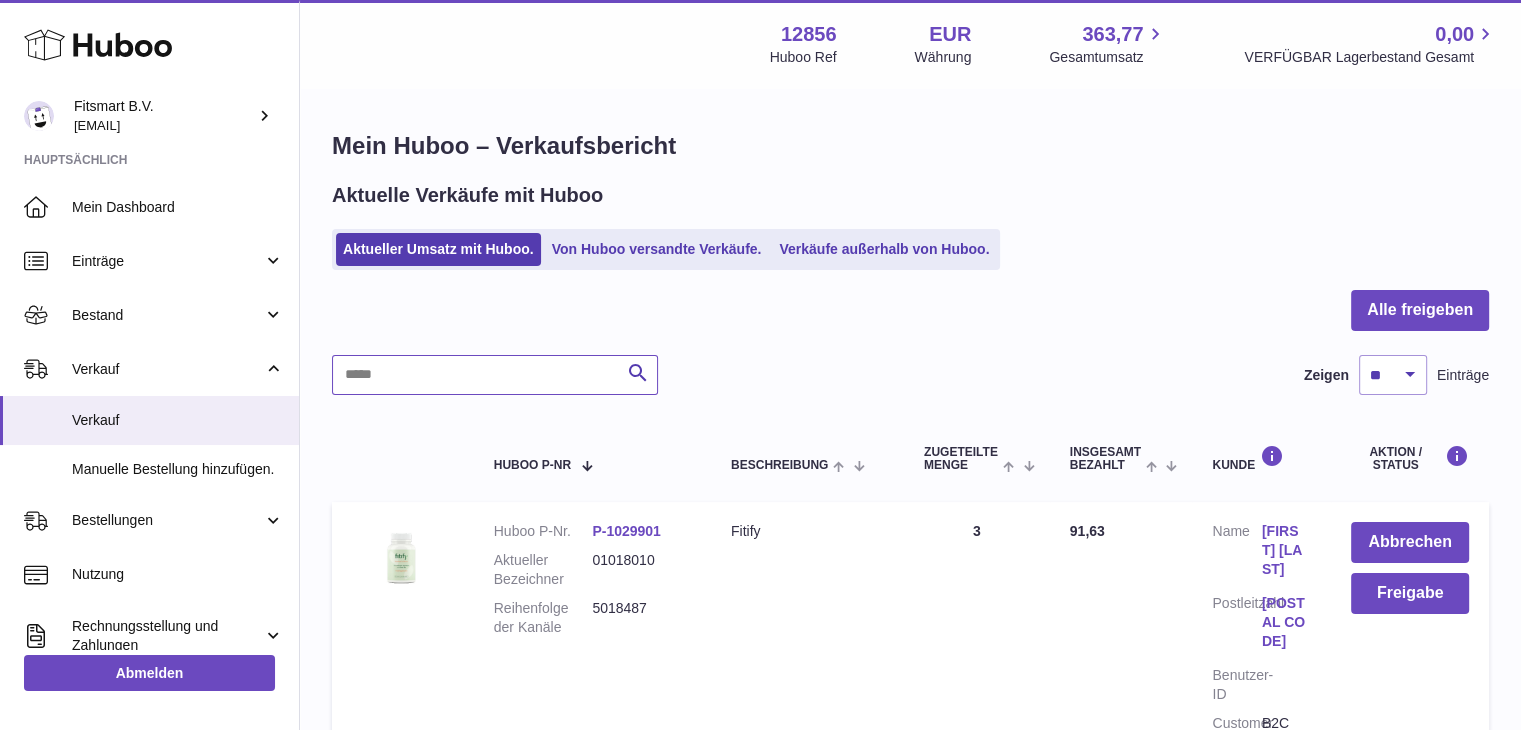 click at bounding box center (495, 375) 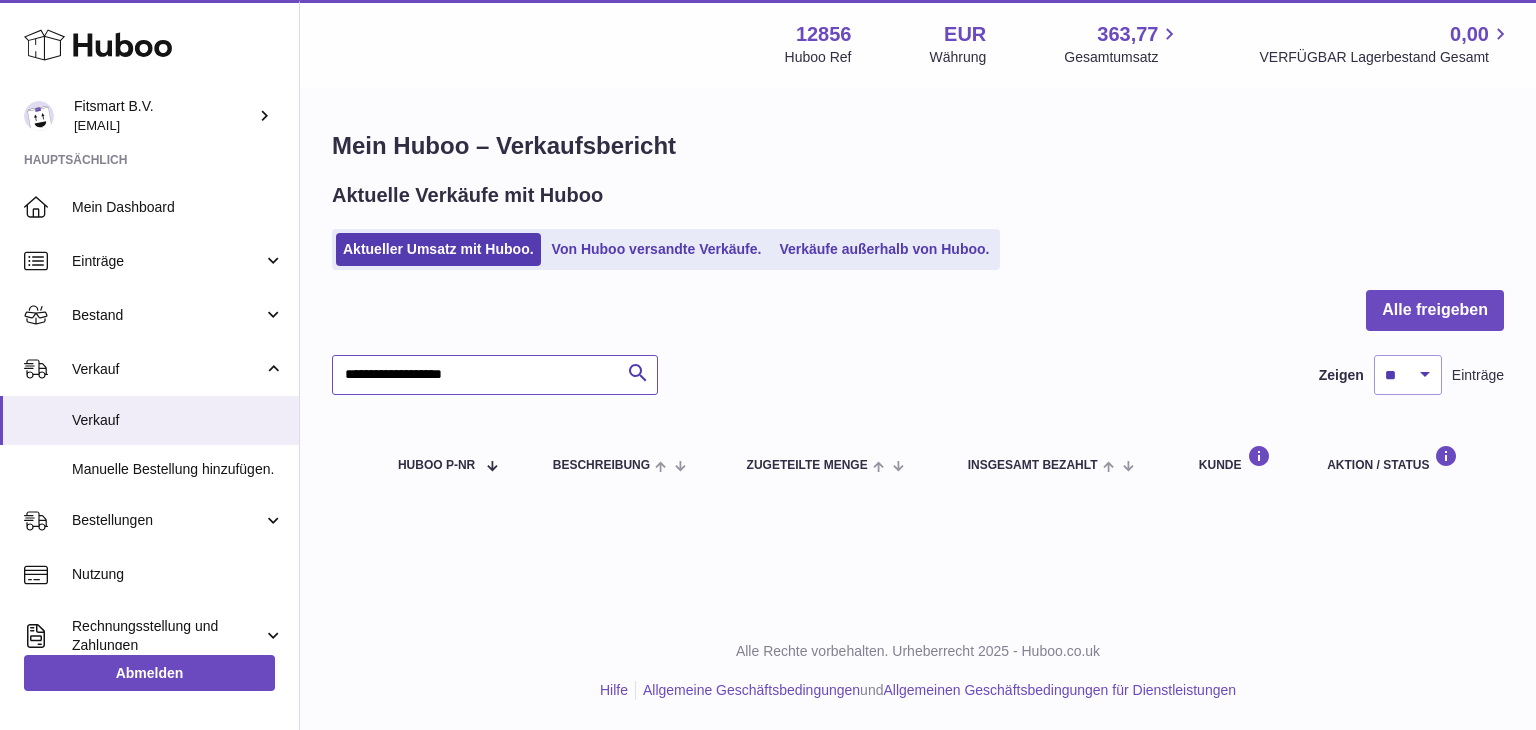 click on "**********" at bounding box center (495, 375) 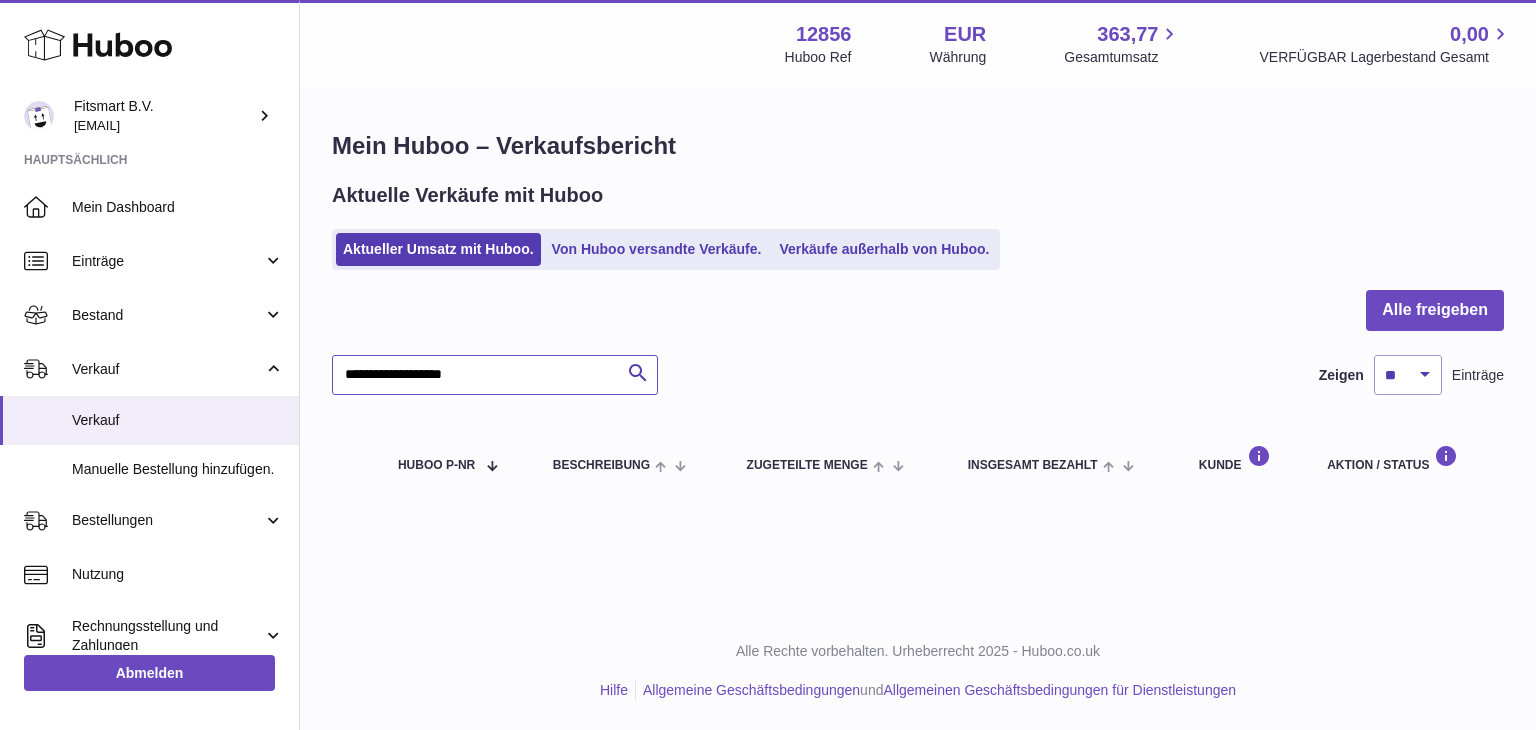 paste 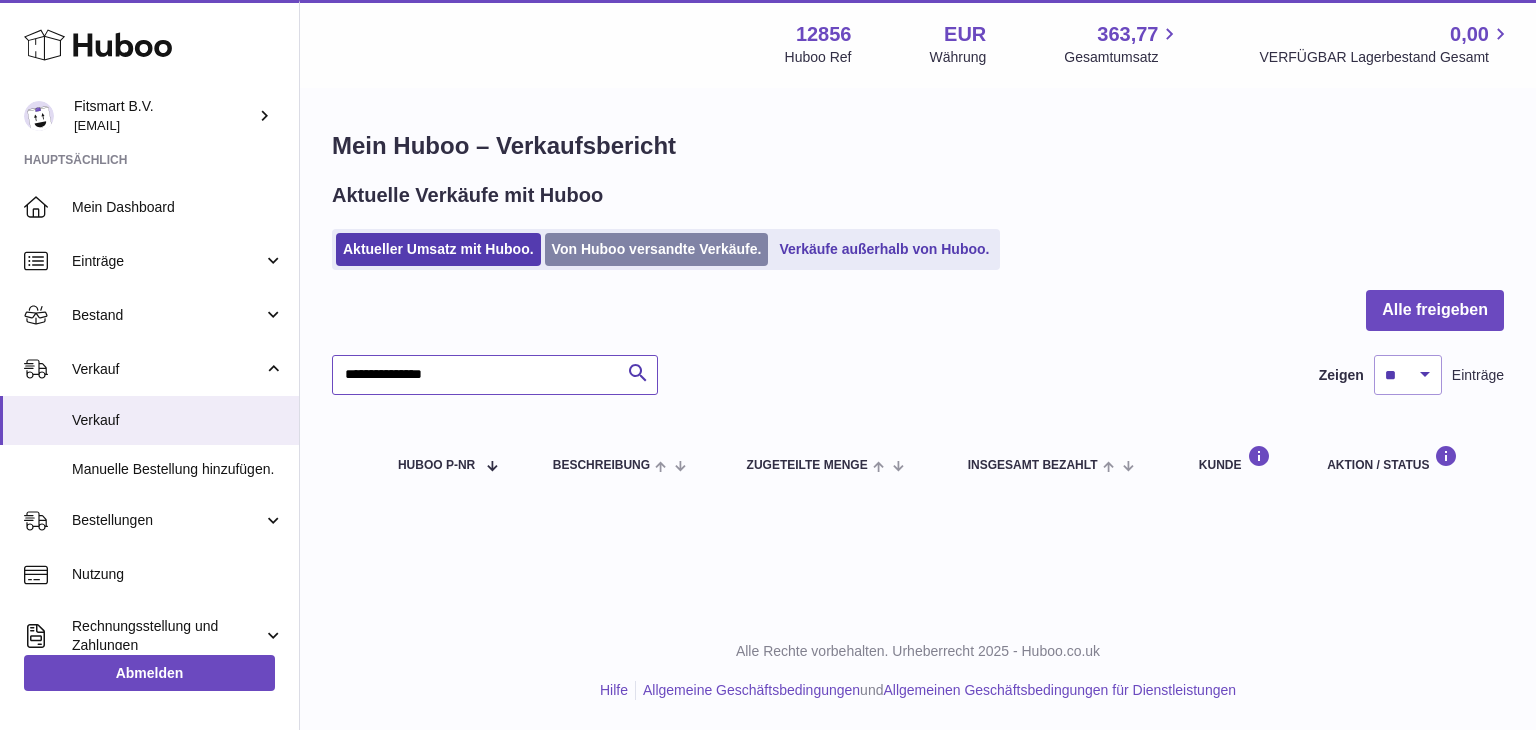 type on "**********" 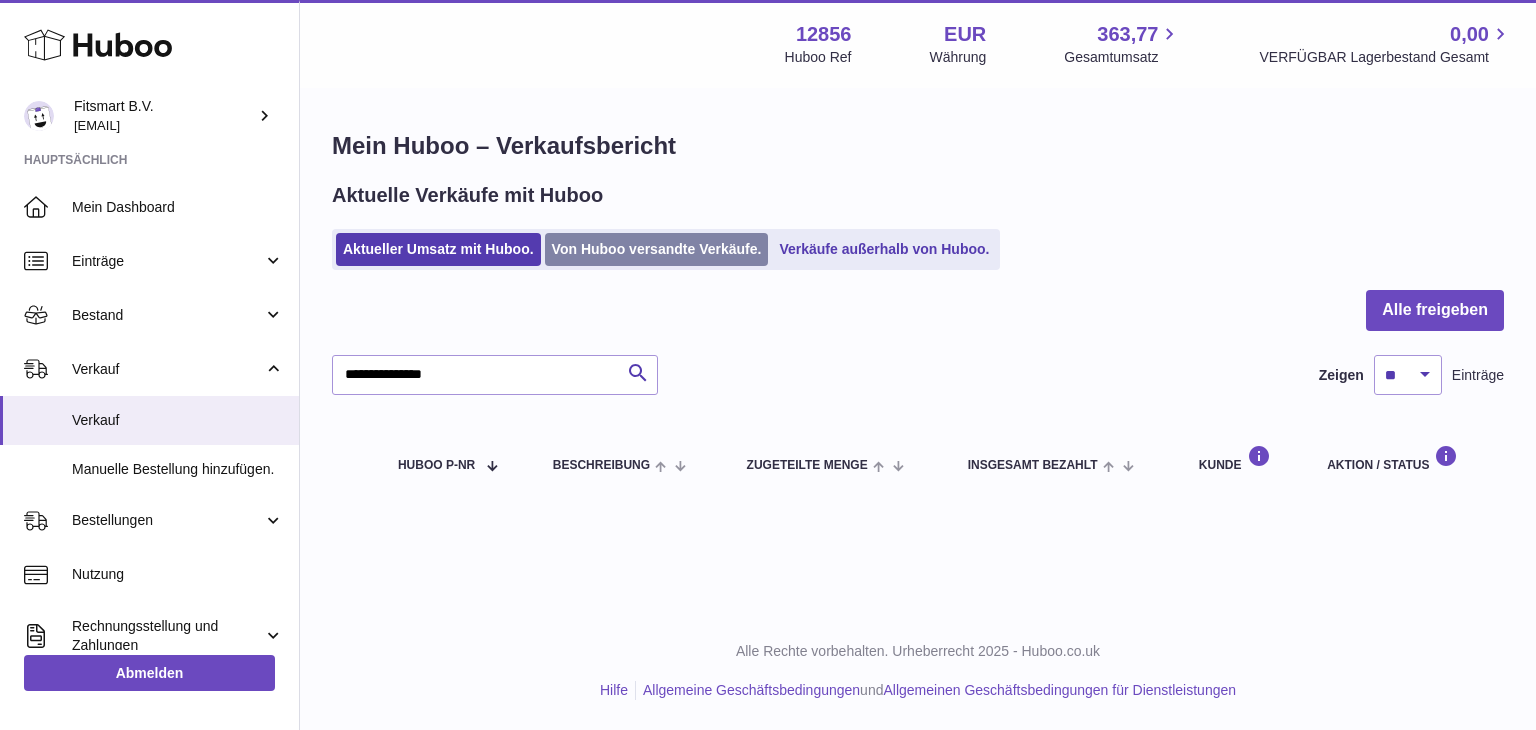 click on "Von Huboo versandte Verkäufe." at bounding box center (657, 249) 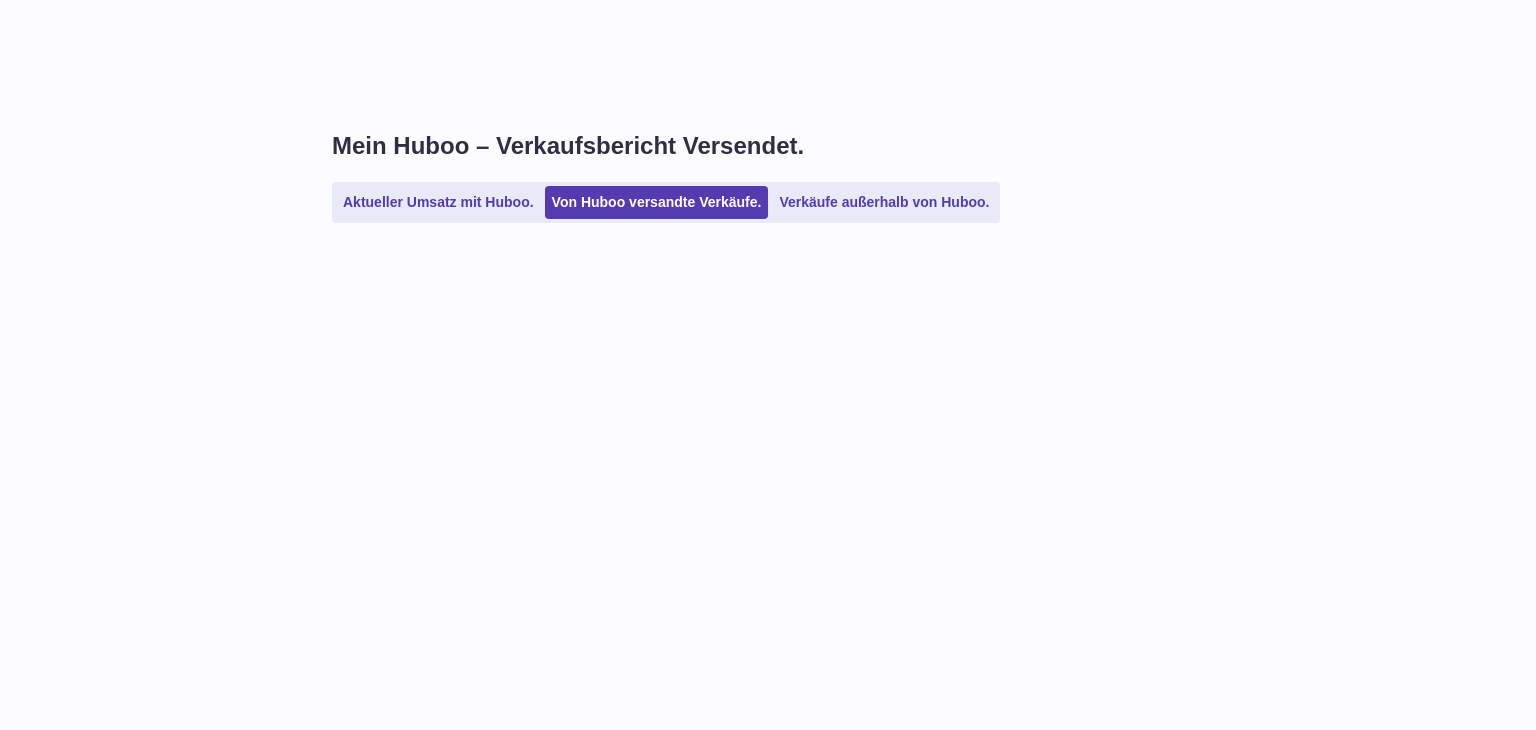 scroll, scrollTop: 0, scrollLeft: 0, axis: both 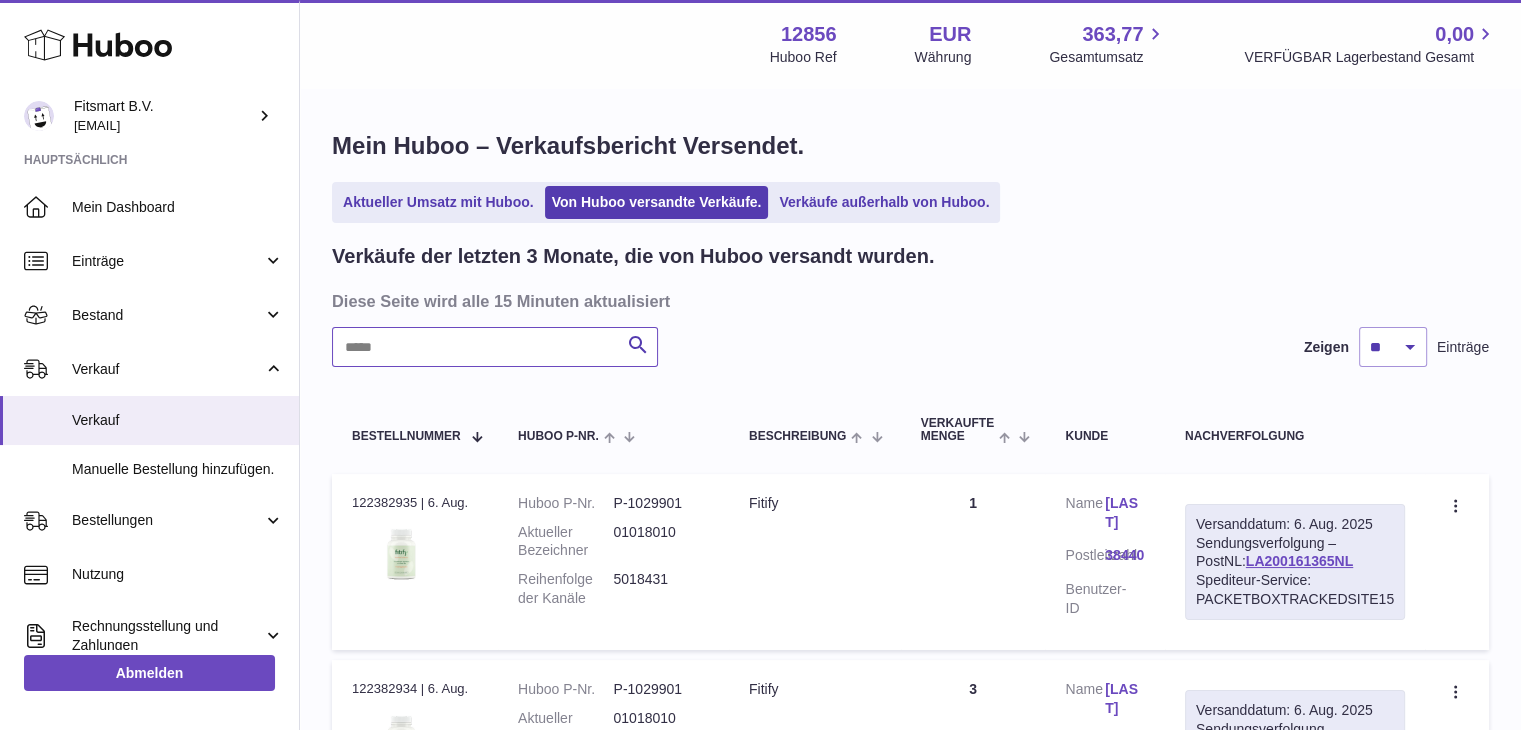click at bounding box center [495, 347] 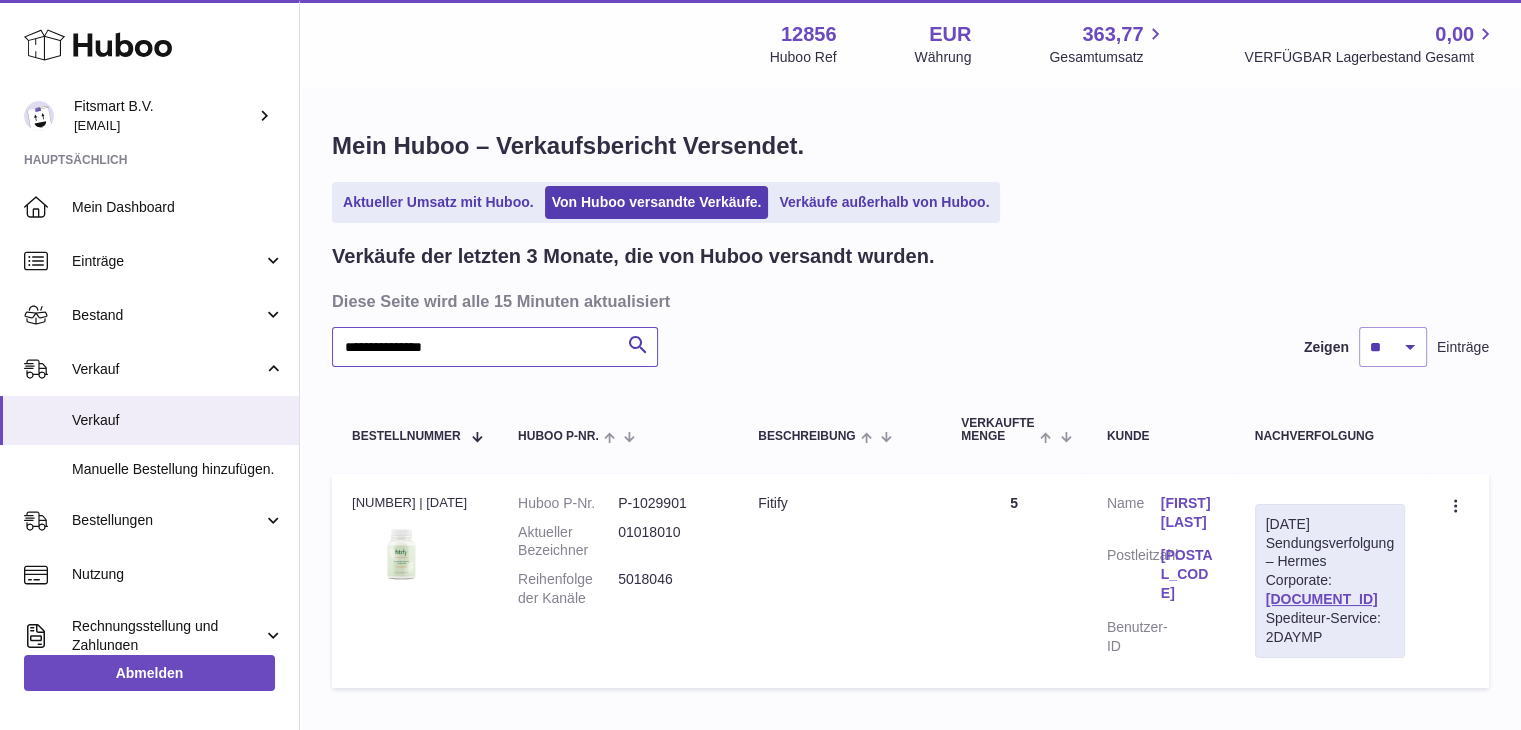 click on "**********" at bounding box center [495, 347] 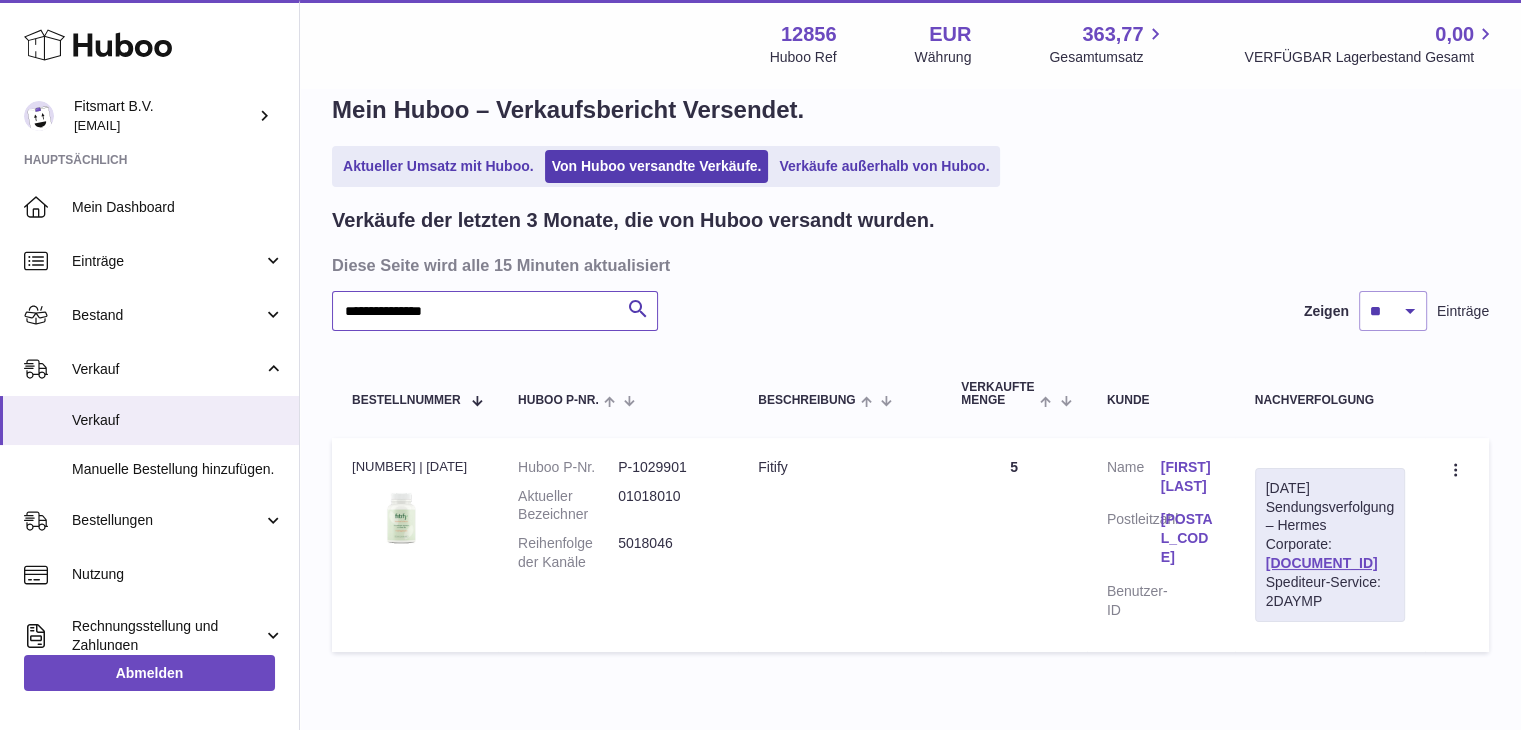 scroll, scrollTop: 124, scrollLeft: 0, axis: vertical 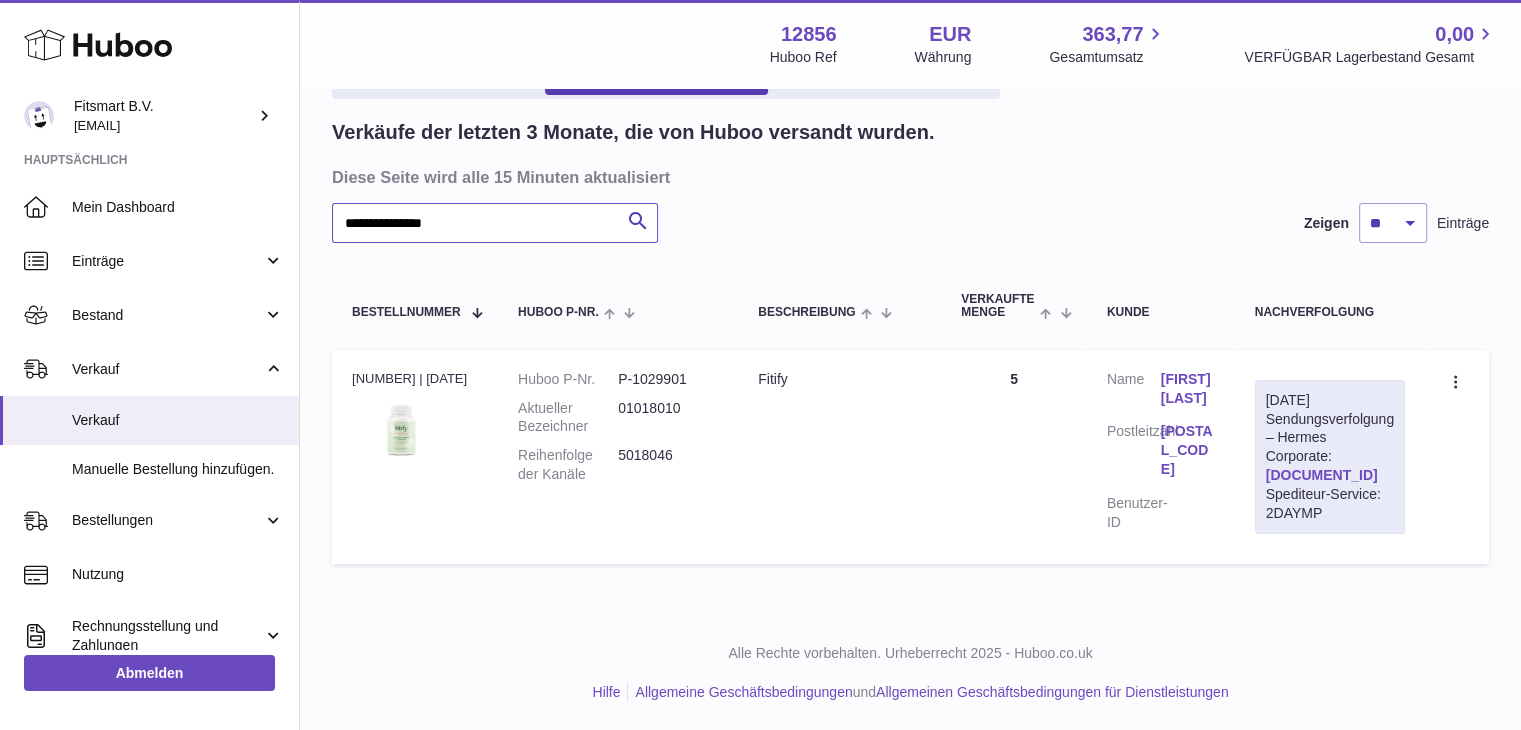 type on "**********" 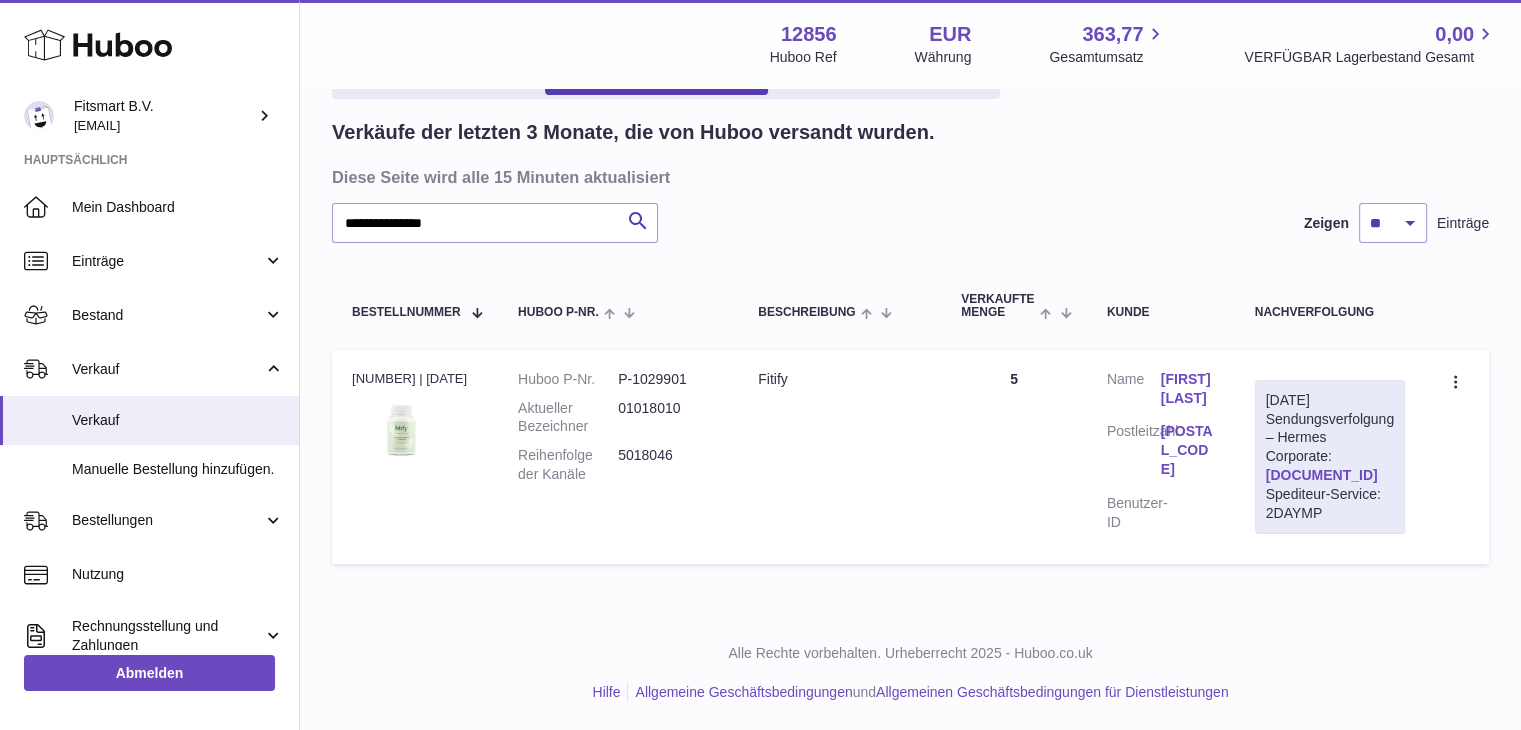 click on "H01HYA0050970488" at bounding box center (1322, 475) 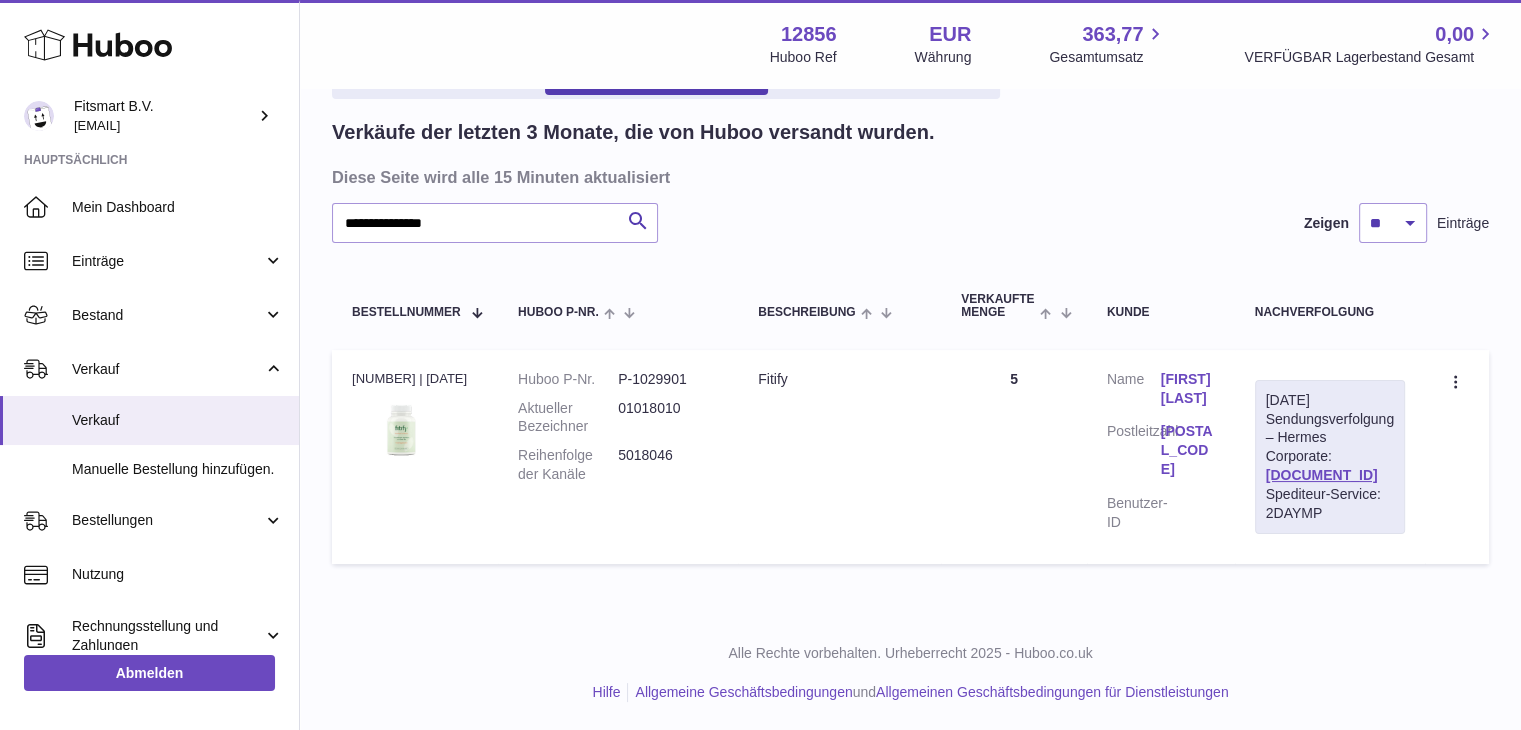 click on "Maureen Mckenna" at bounding box center [1188, 389] 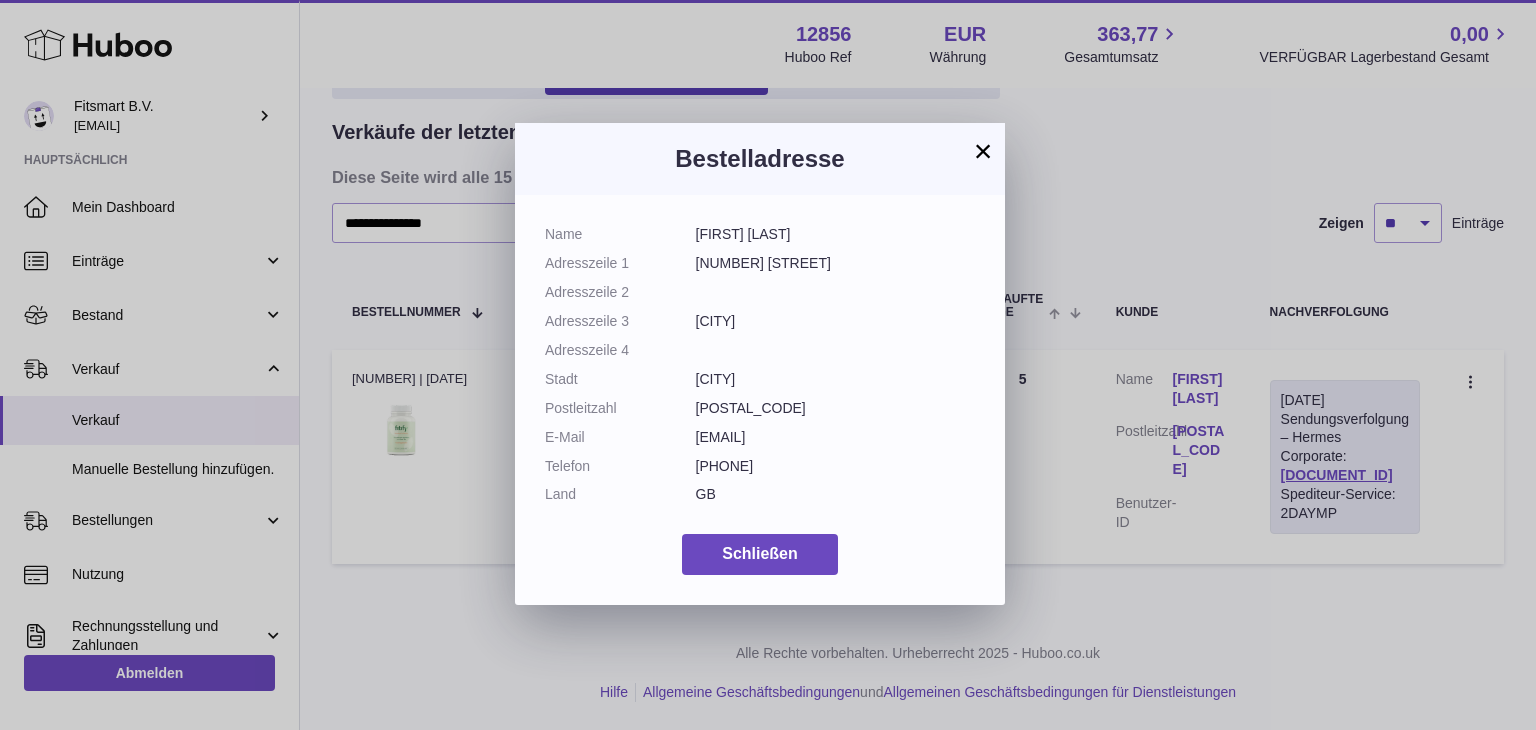 click on "×" at bounding box center [983, 151] 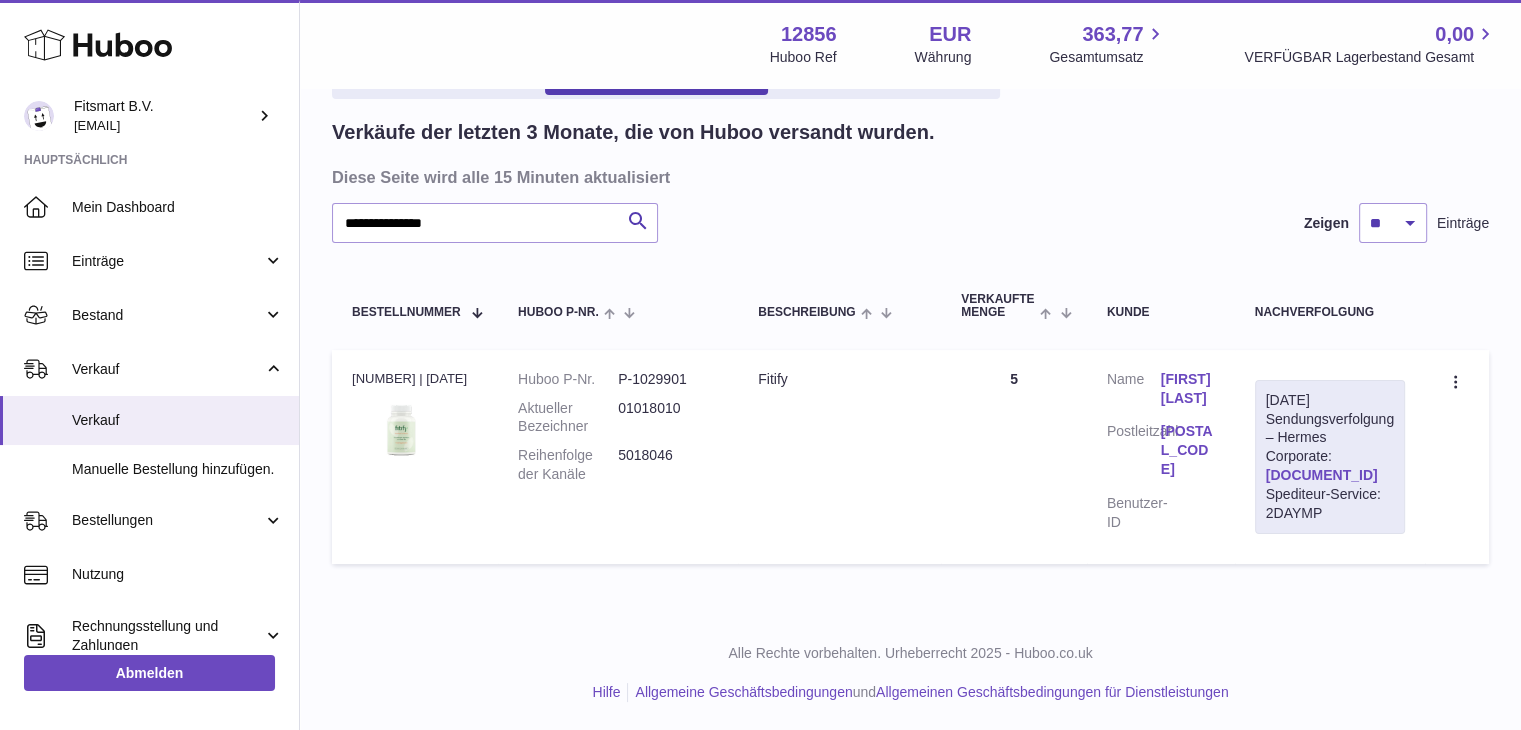 click on "H01HYA0050970488" at bounding box center (1322, 475) 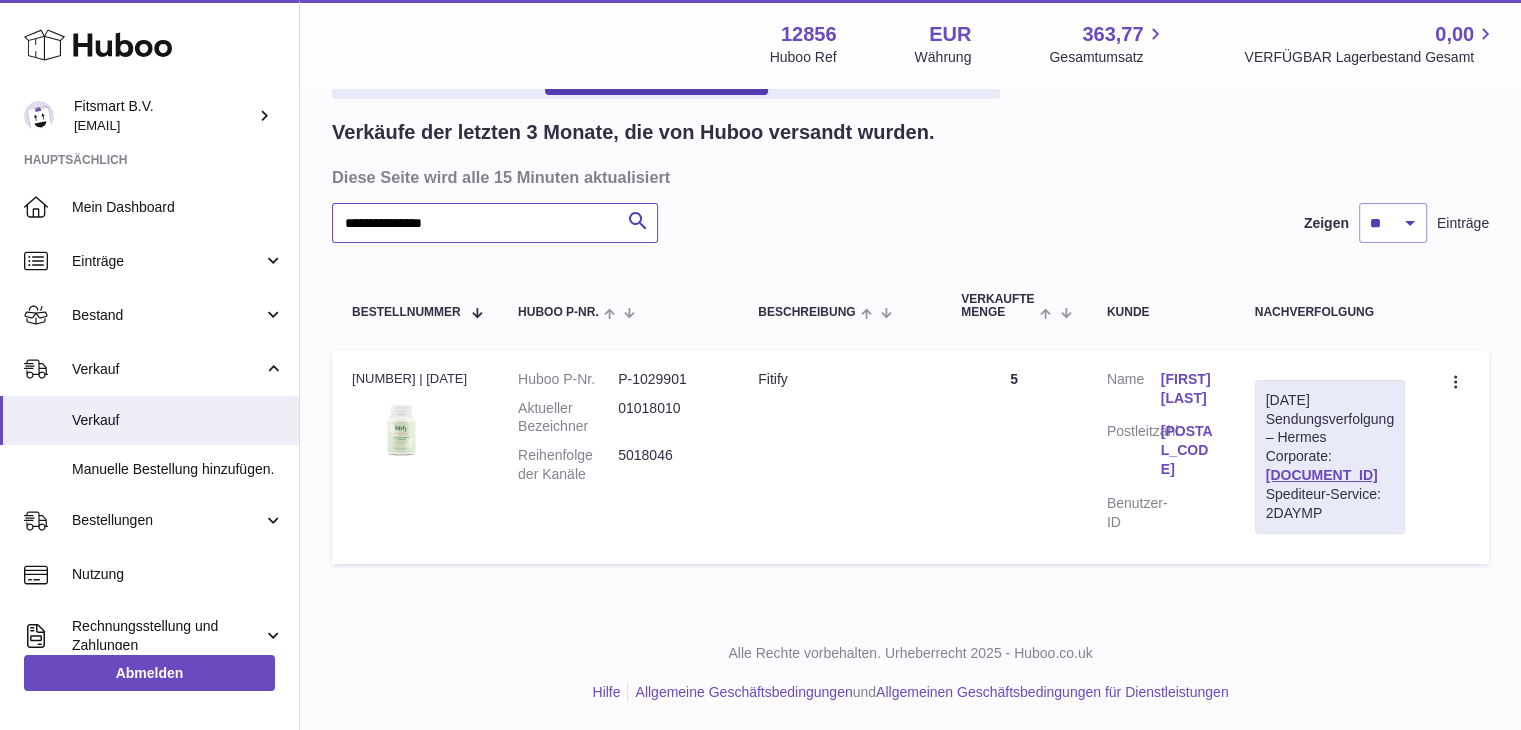 click on "**********" at bounding box center (495, 223) 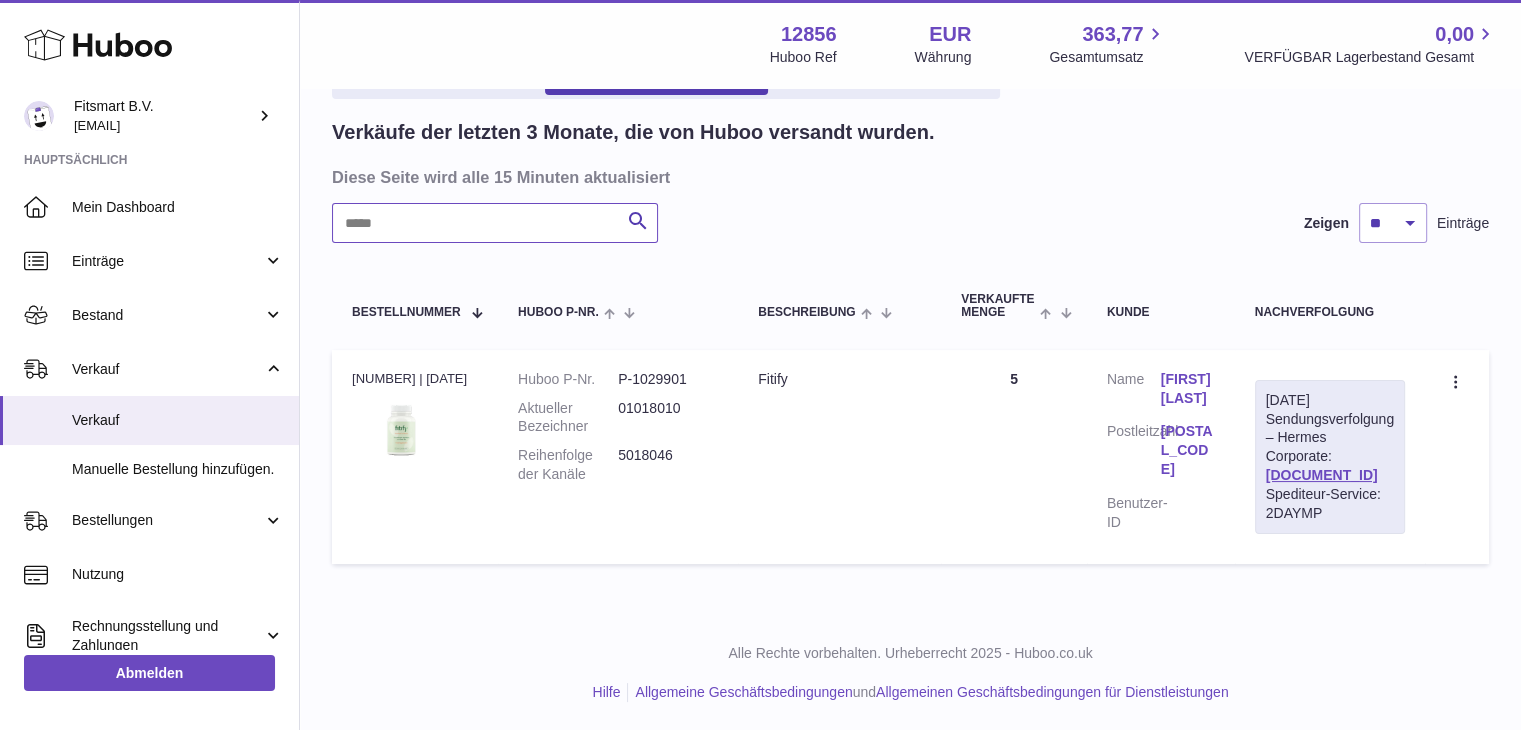 drag, startPoint x: 484, startPoint y: 223, endPoint x: 372, endPoint y: 225, distance: 112.01785 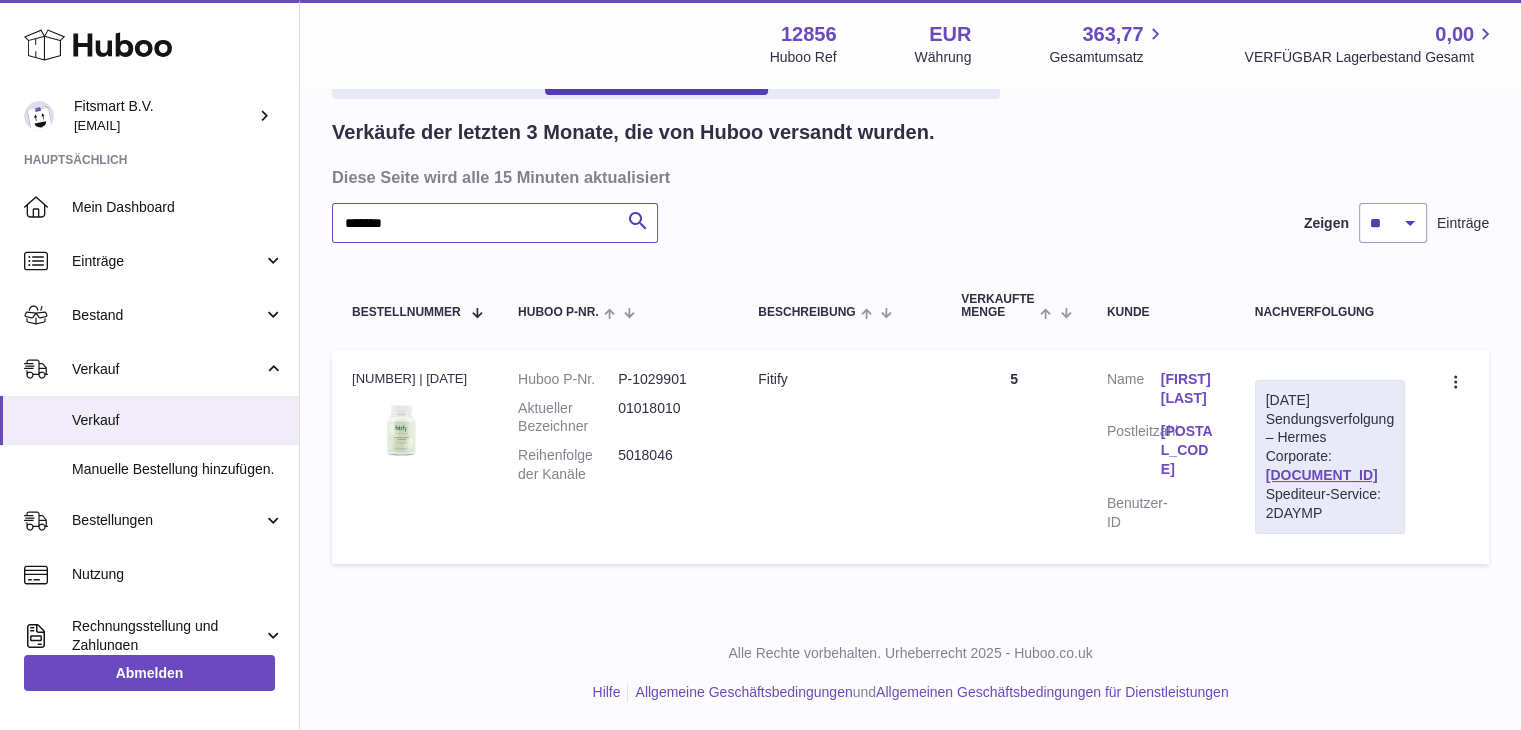 type on "*******" 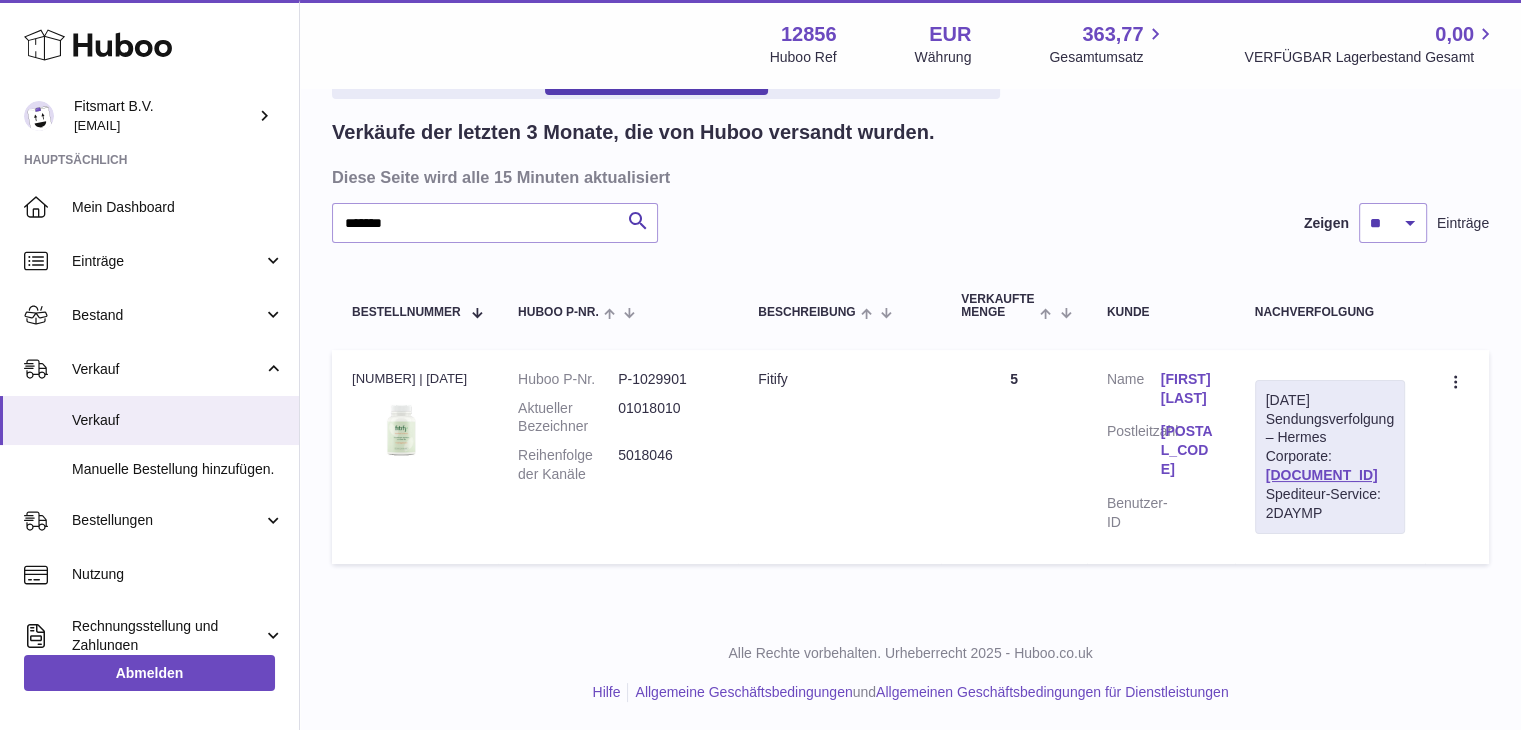 click on "5018046" at bounding box center [668, 465] 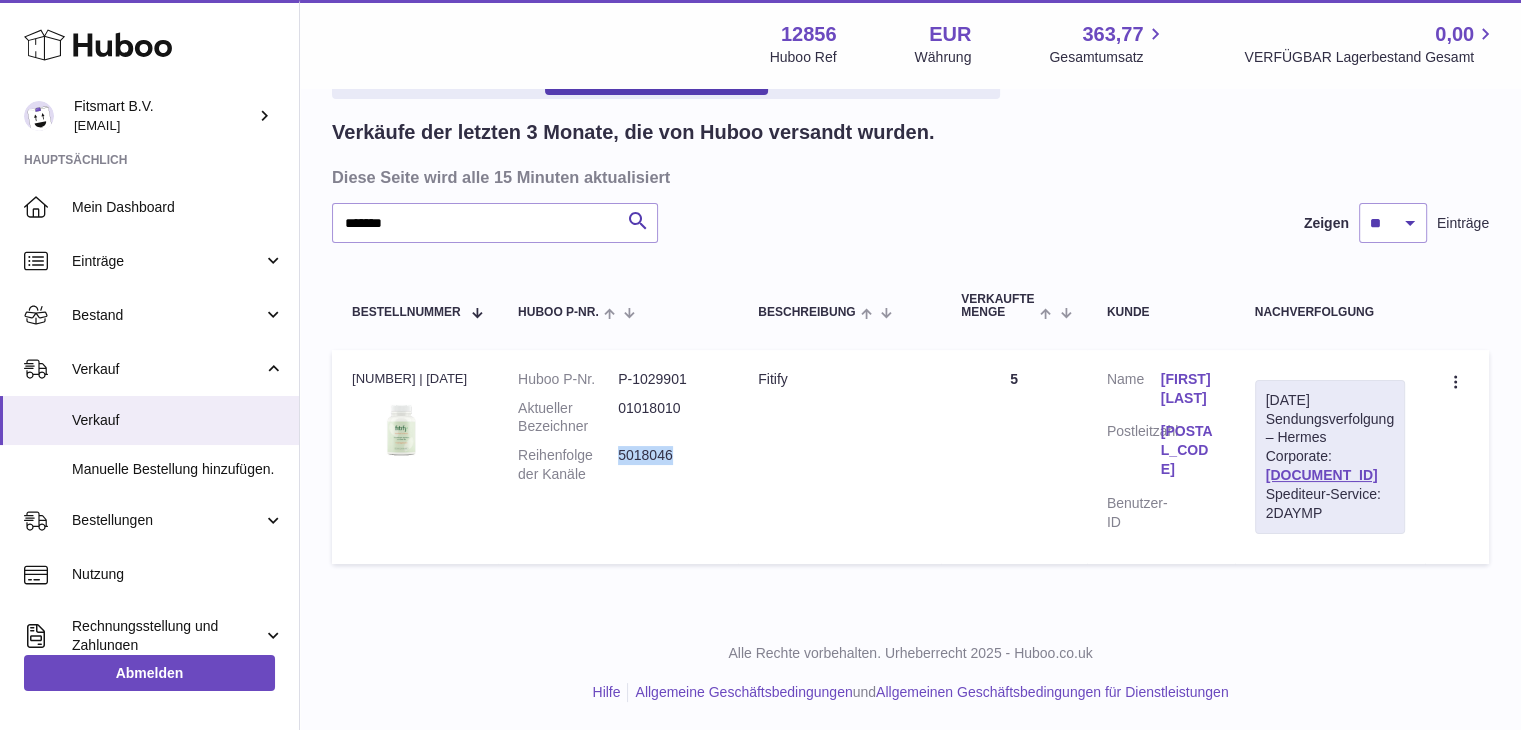 click on "5018046" at bounding box center [668, 465] 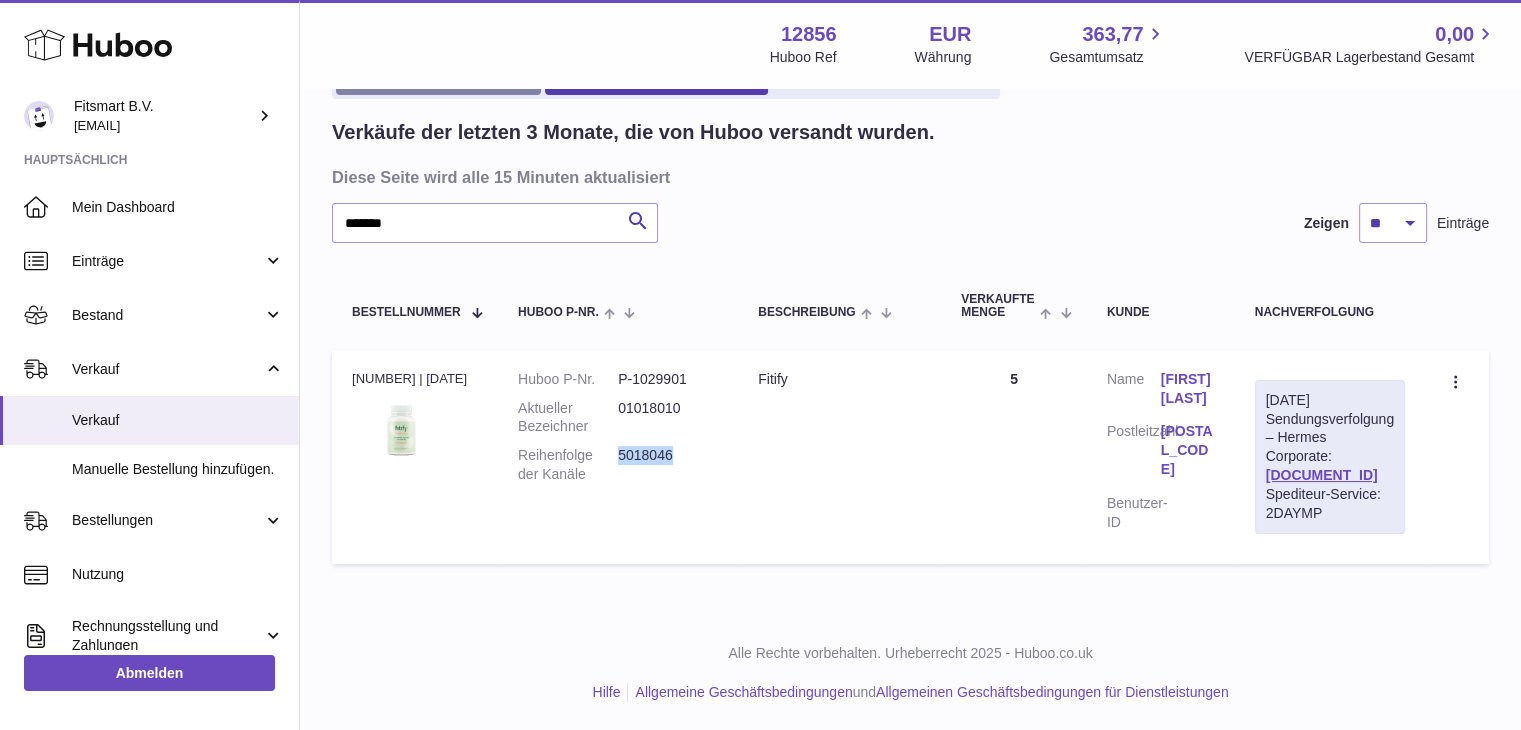 click on "Aktueller Umsatz mit Huboo." at bounding box center (438, 78) 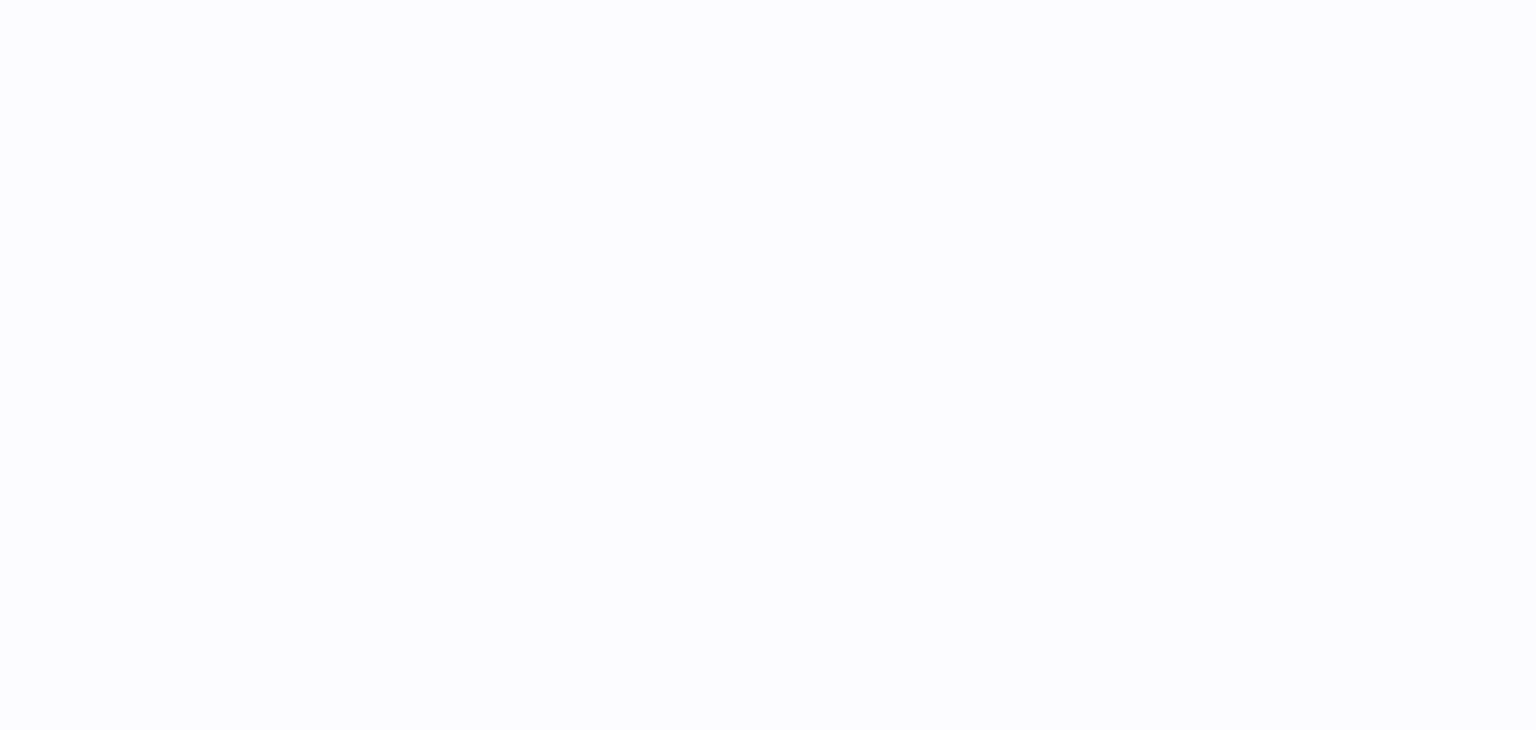 scroll, scrollTop: 0, scrollLeft: 0, axis: both 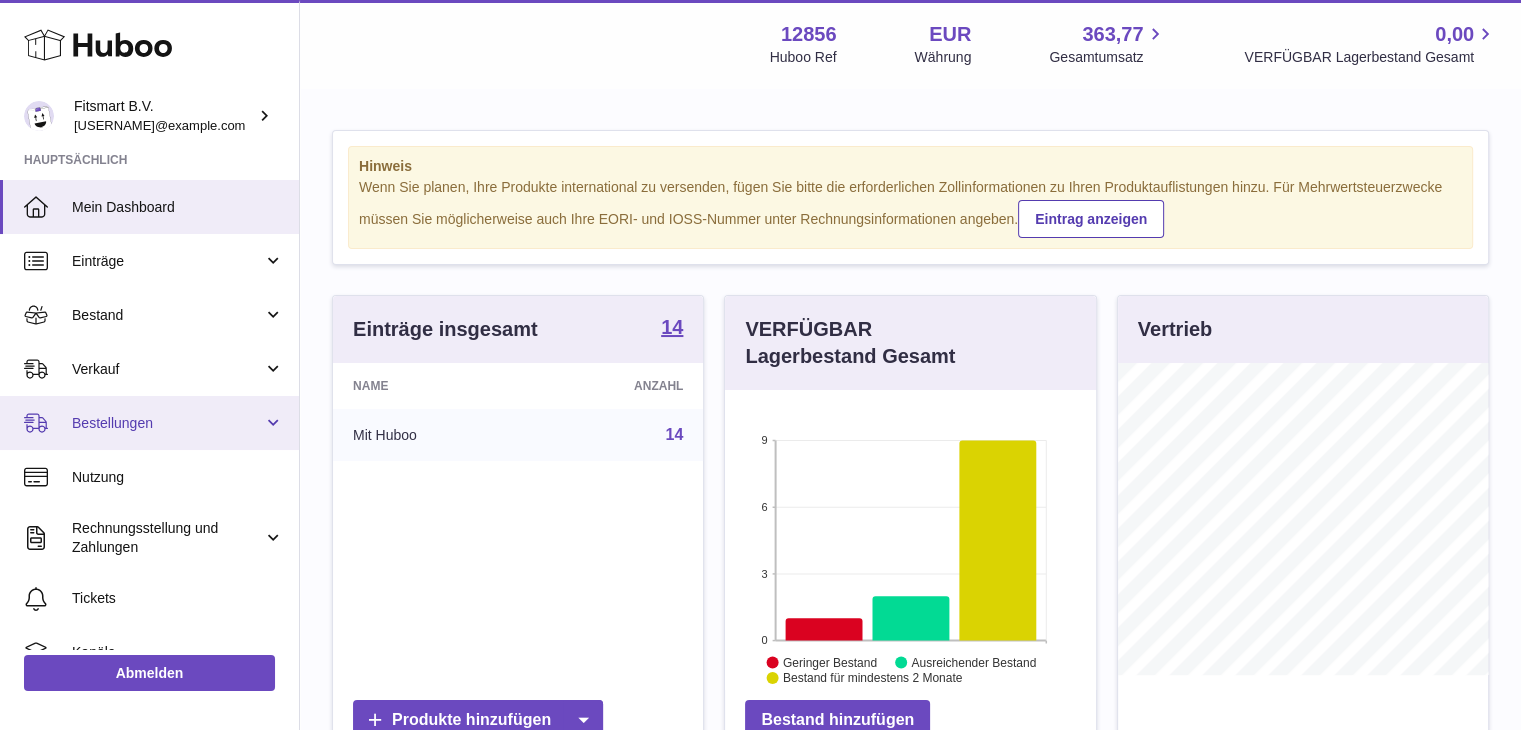 click on "Bestellungen" at bounding box center [149, 423] 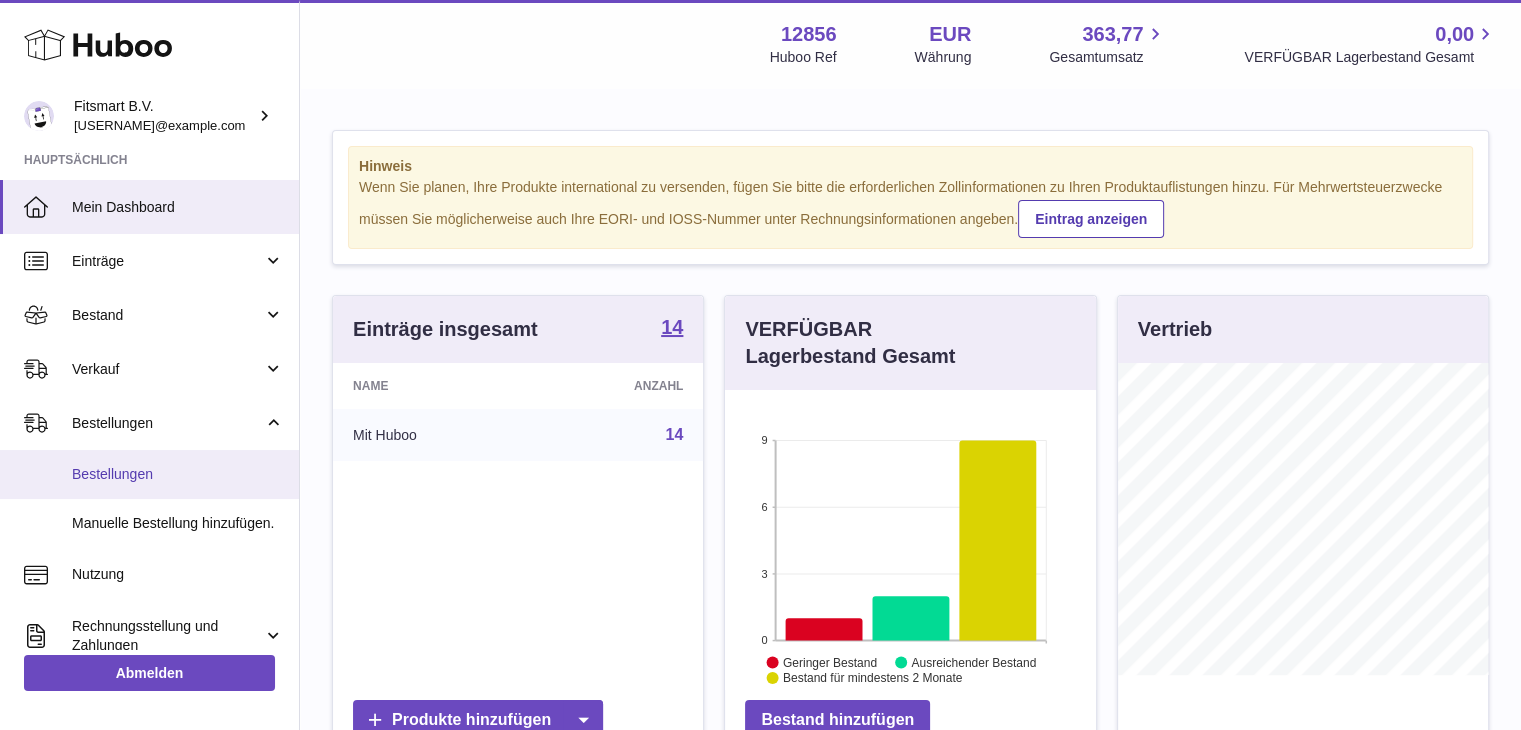 click on "Bestellungen" at bounding box center [149, 474] 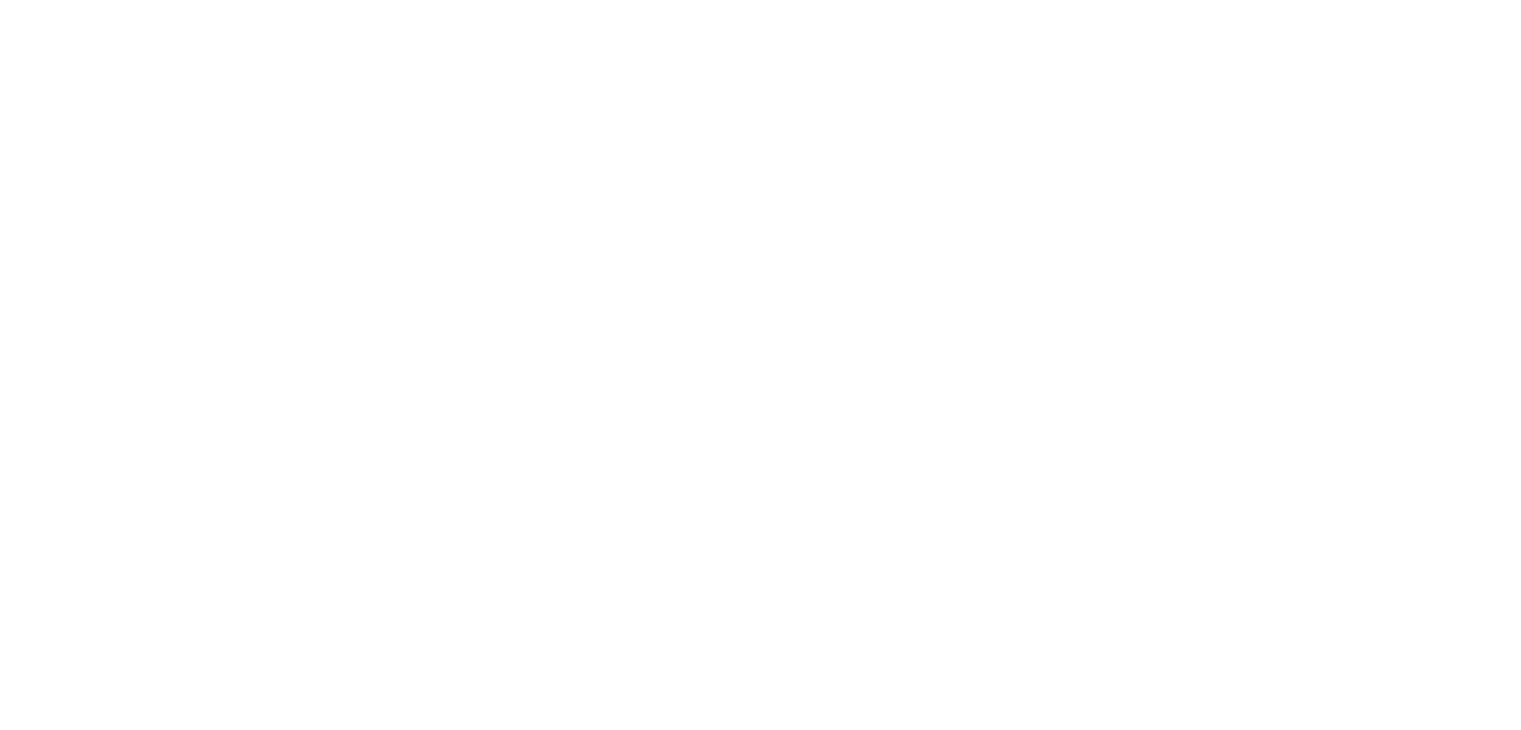 scroll, scrollTop: 0, scrollLeft: 0, axis: both 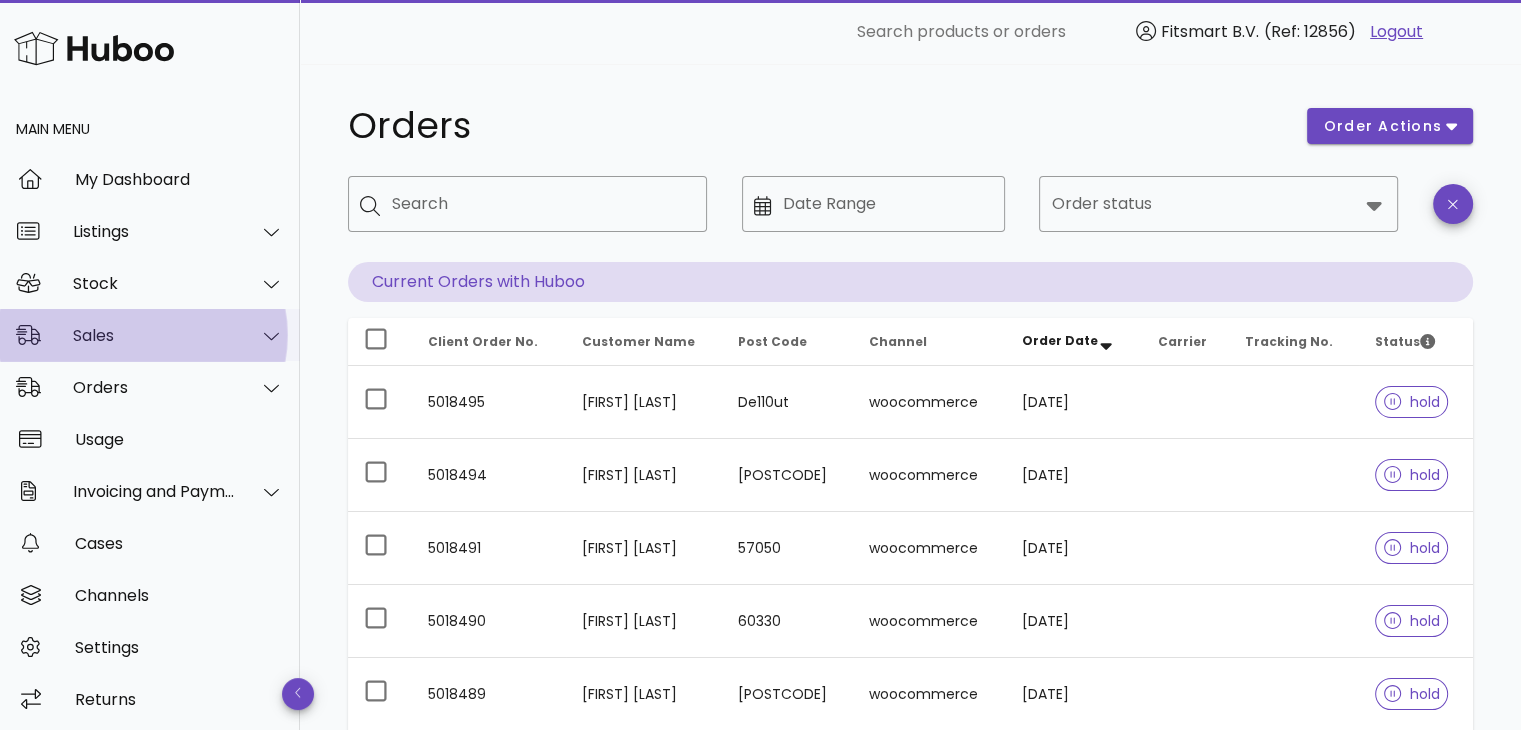 click at bounding box center (260, 336) 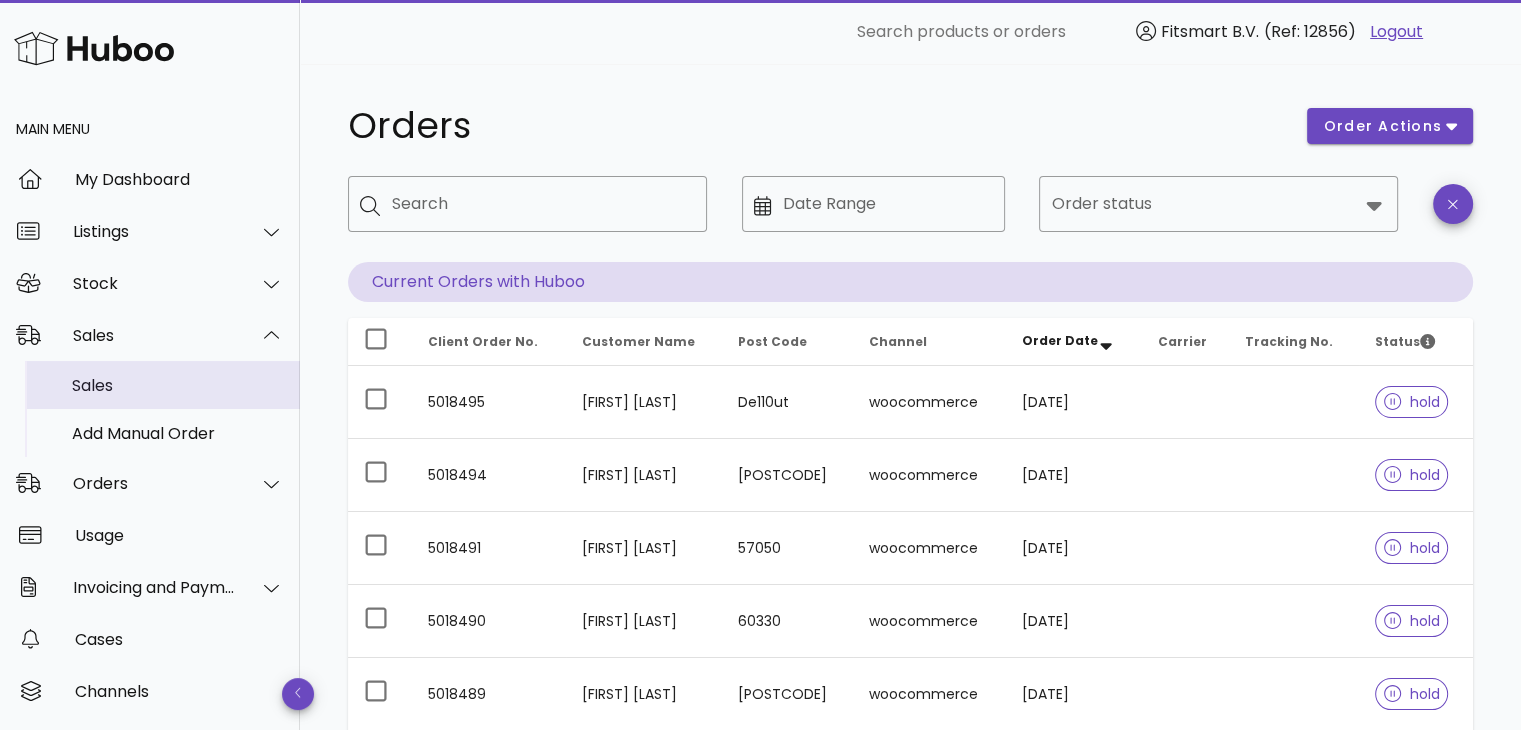 click on "Sales" at bounding box center (178, 385) 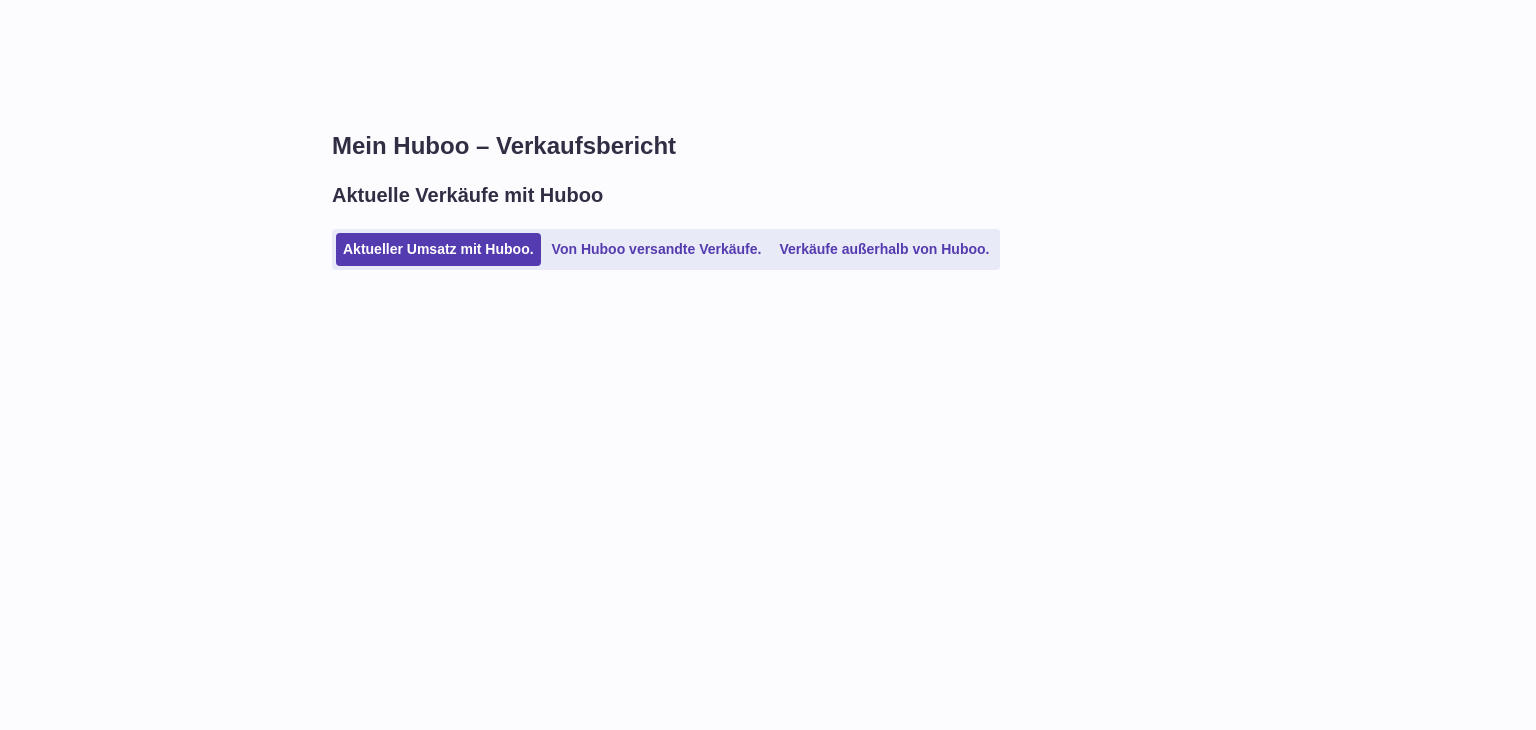 scroll, scrollTop: 0, scrollLeft: 0, axis: both 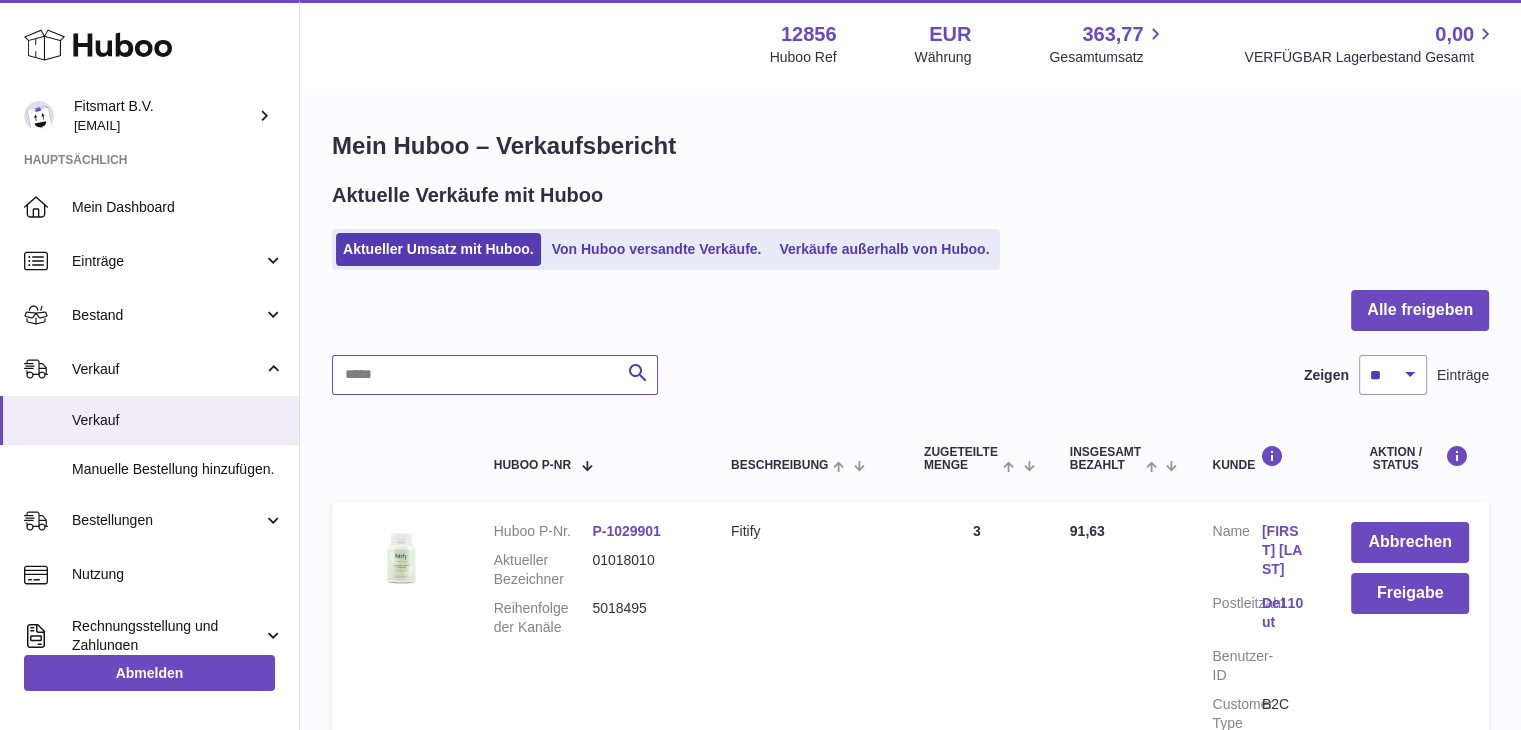 click at bounding box center [495, 375] 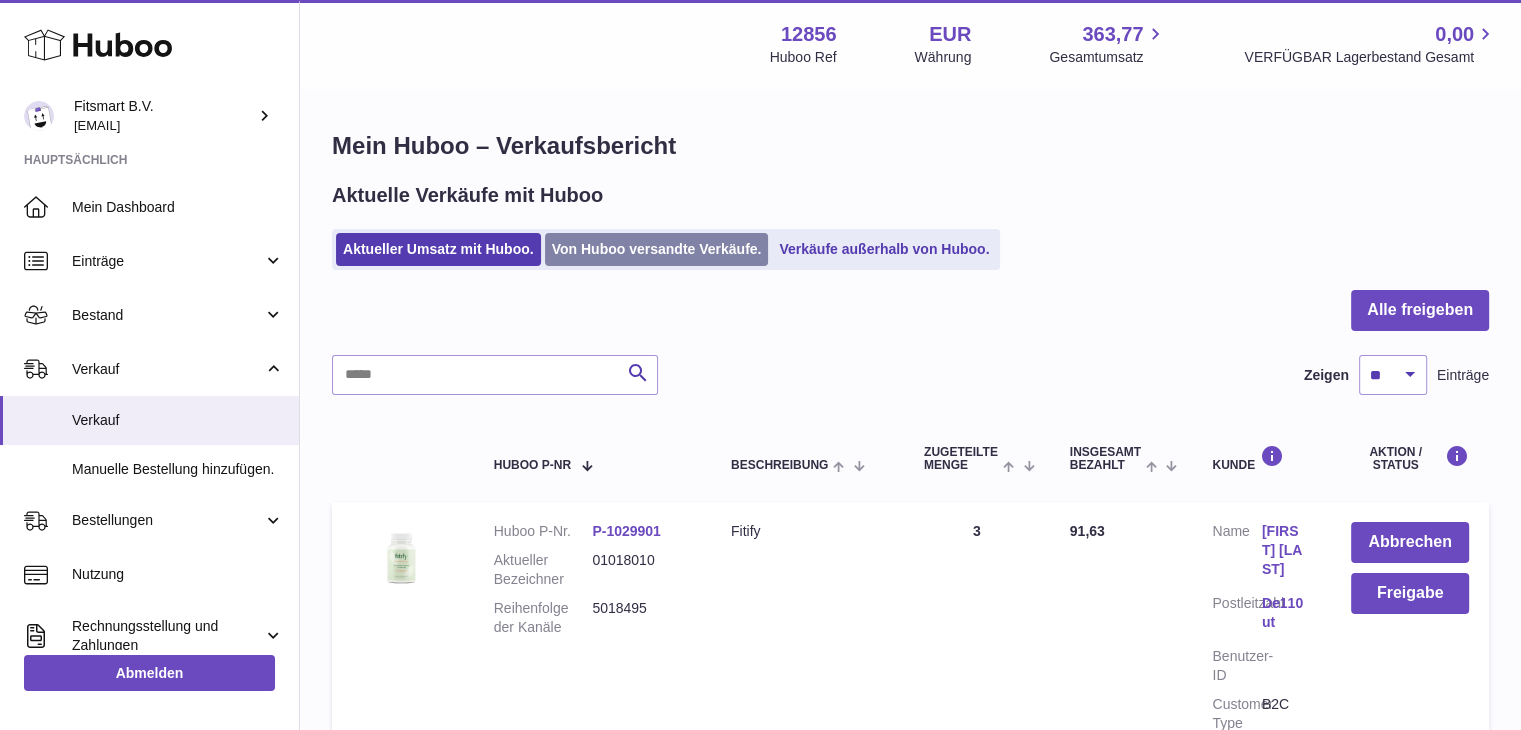 click on "Von Huboo versandte Verkäufe." at bounding box center [657, 249] 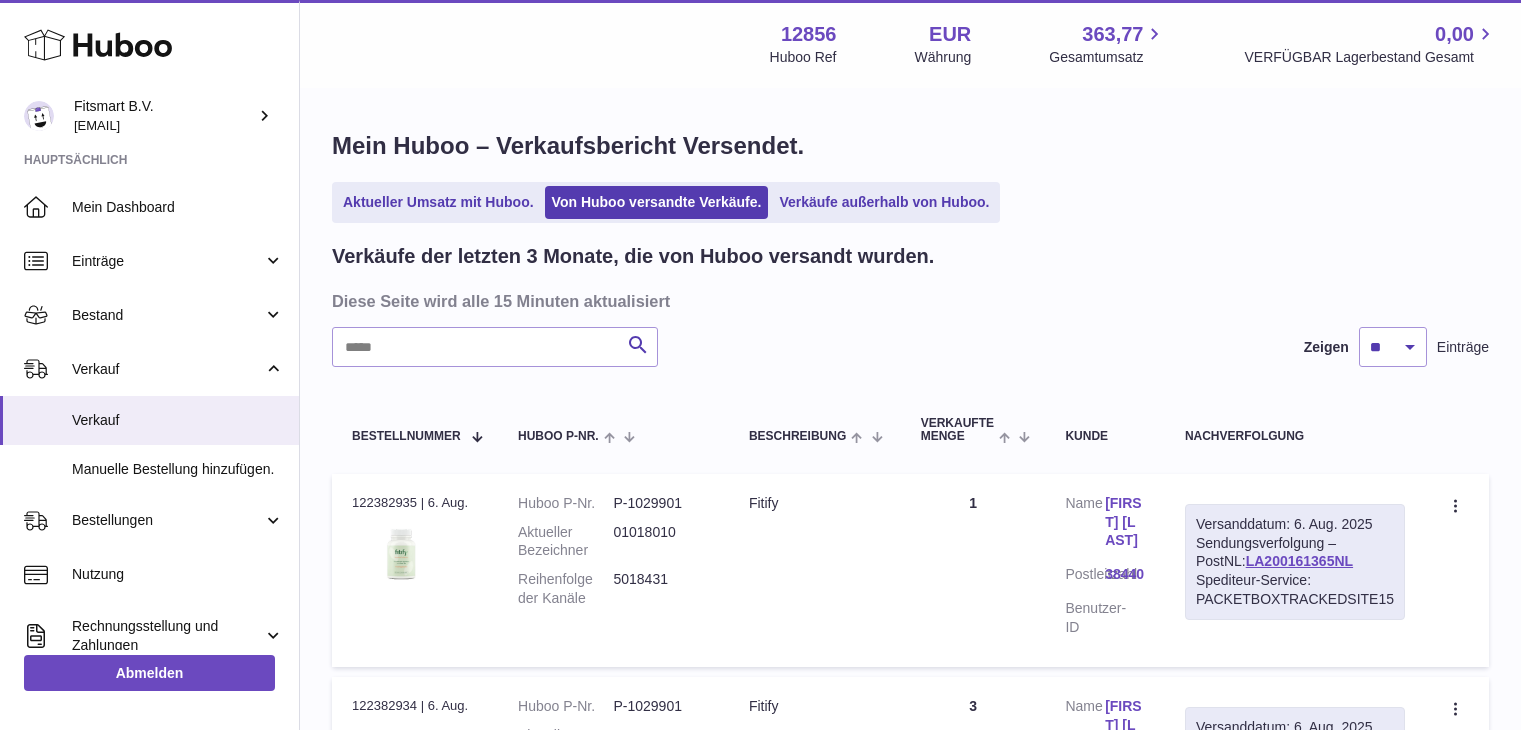 scroll, scrollTop: 0, scrollLeft: 0, axis: both 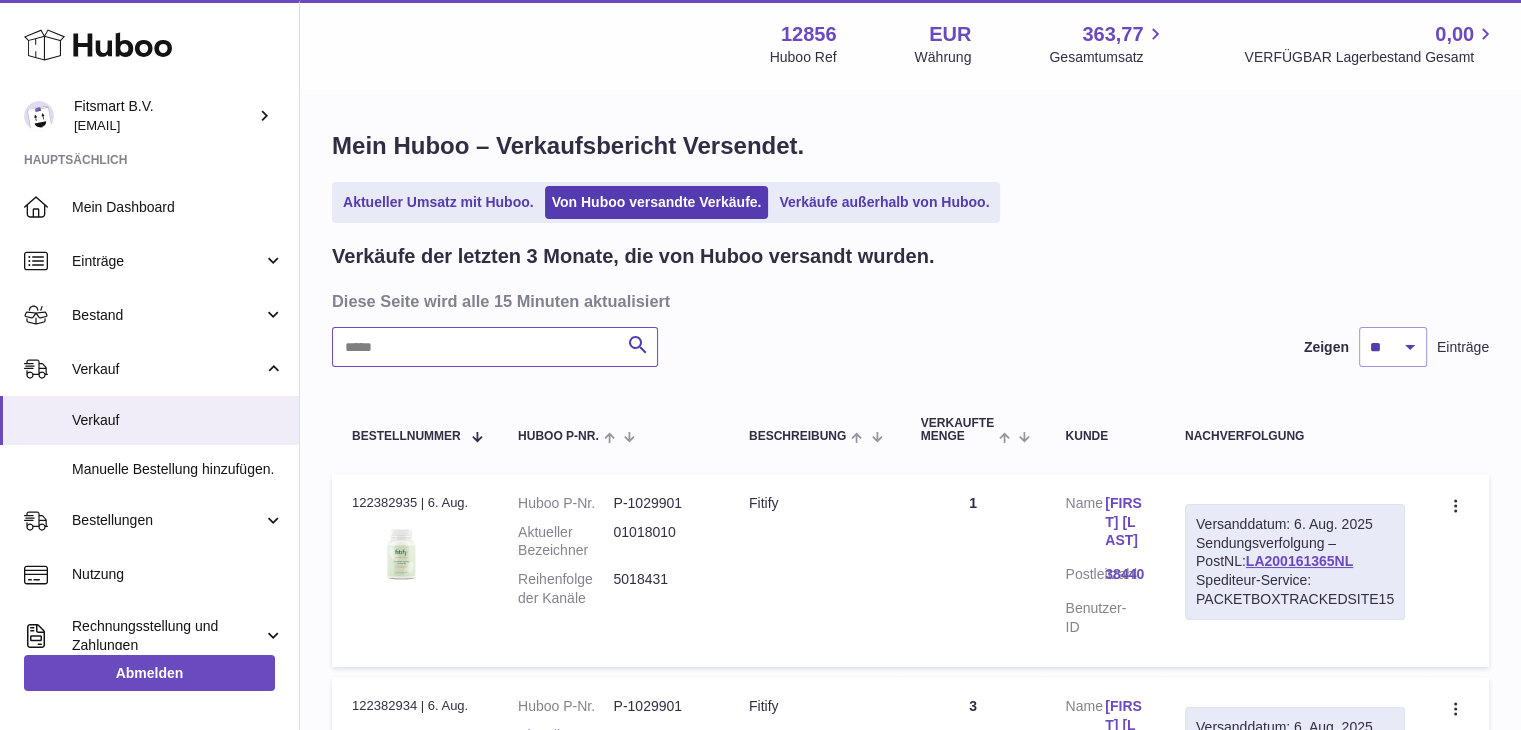 click at bounding box center [495, 347] 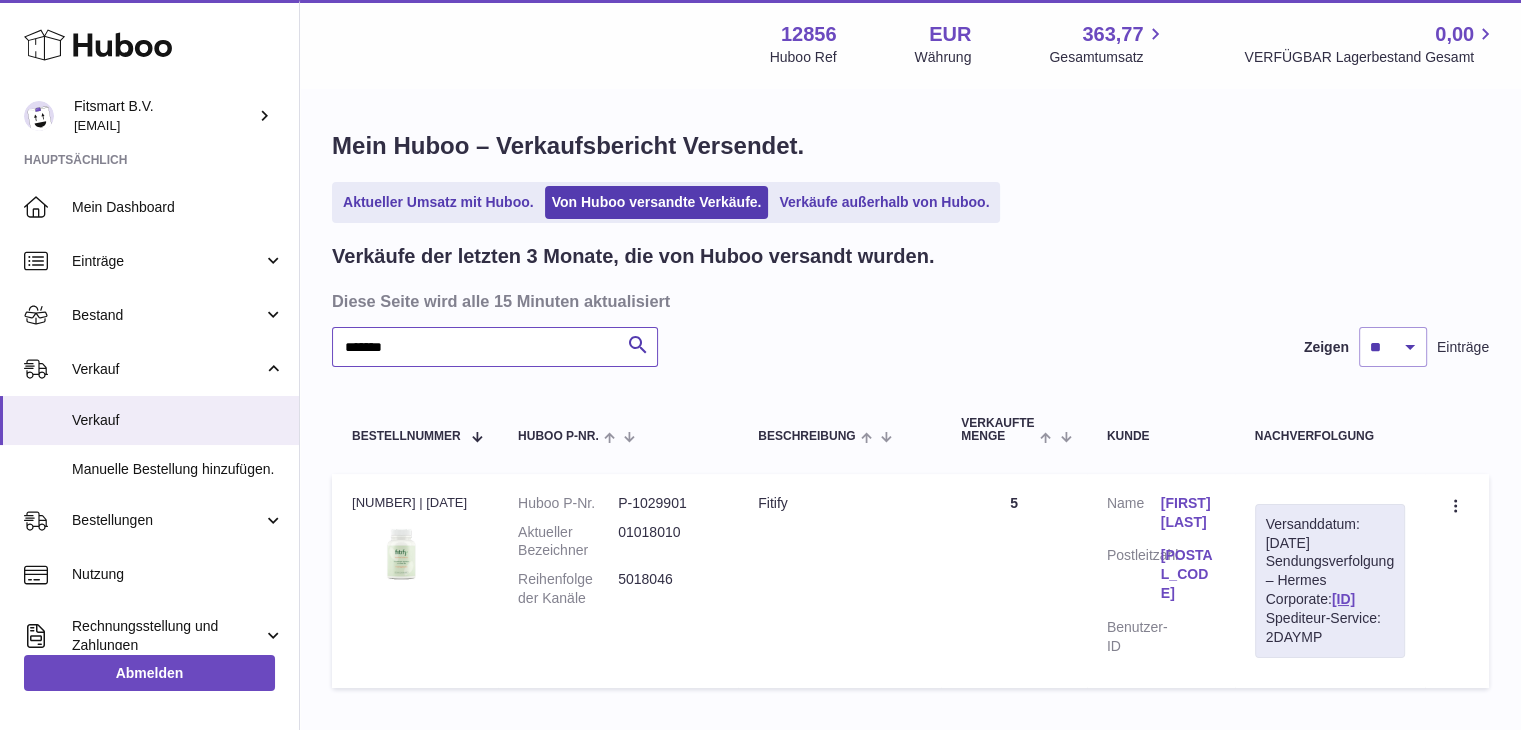 type on "*******" 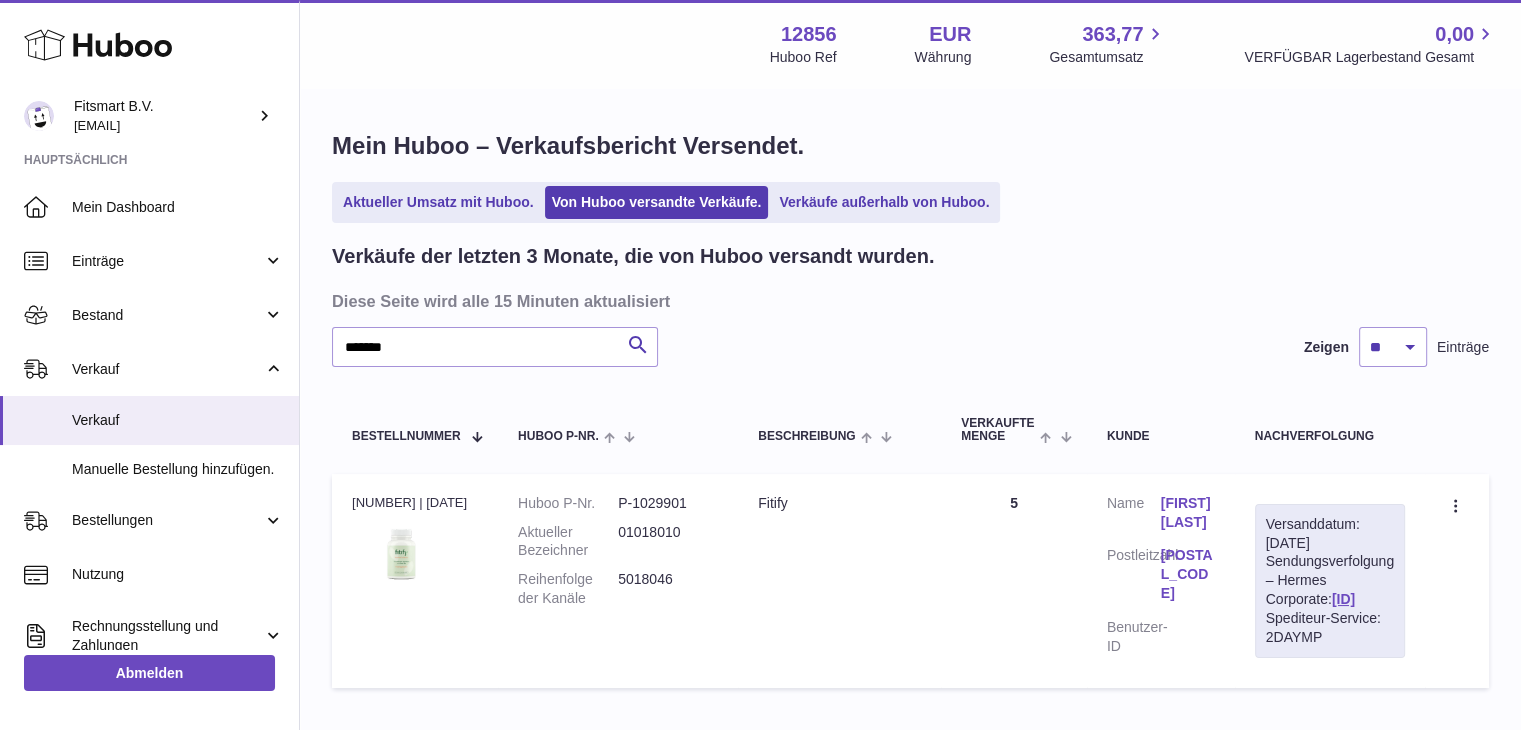 click on "5018046" at bounding box center [668, 589] 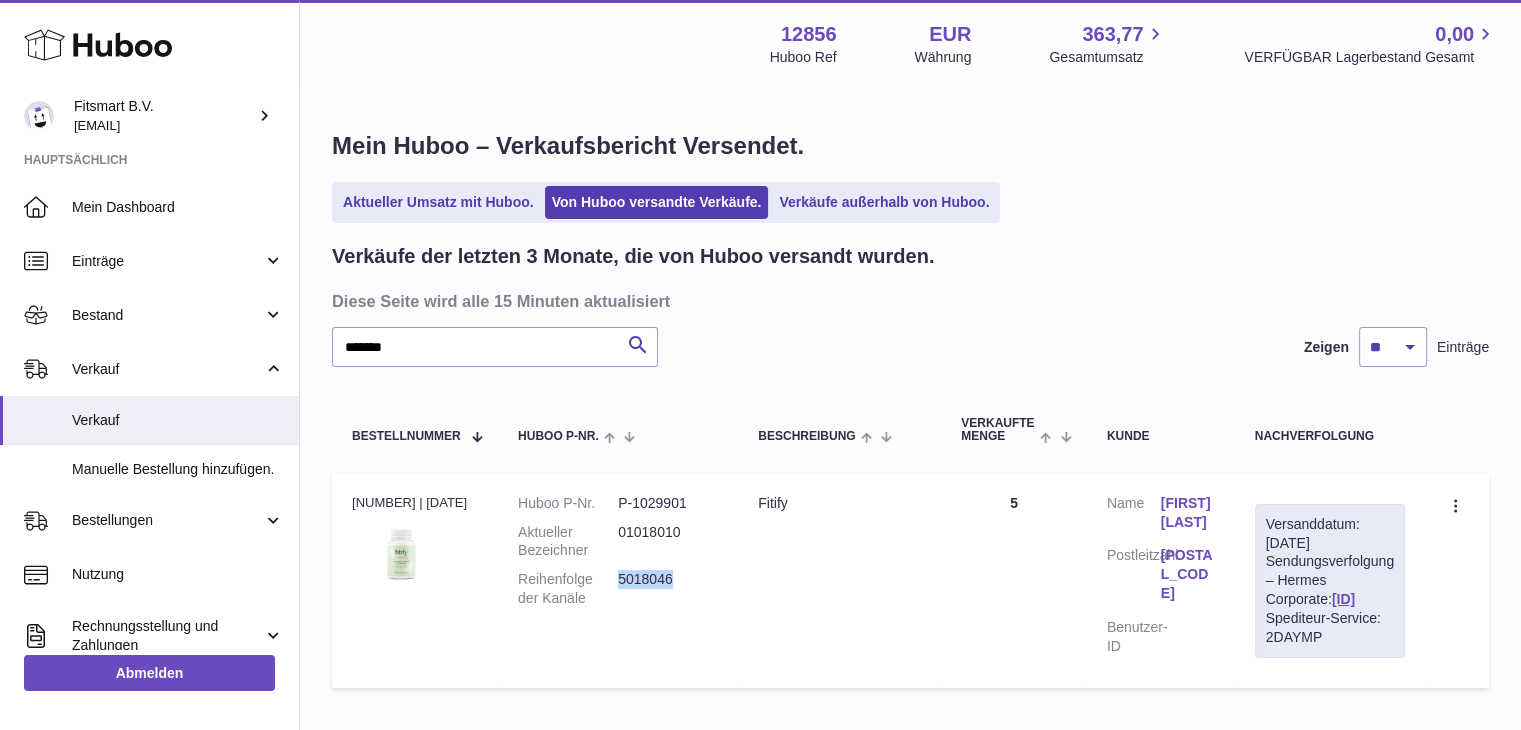 click on "5018046" at bounding box center (668, 589) 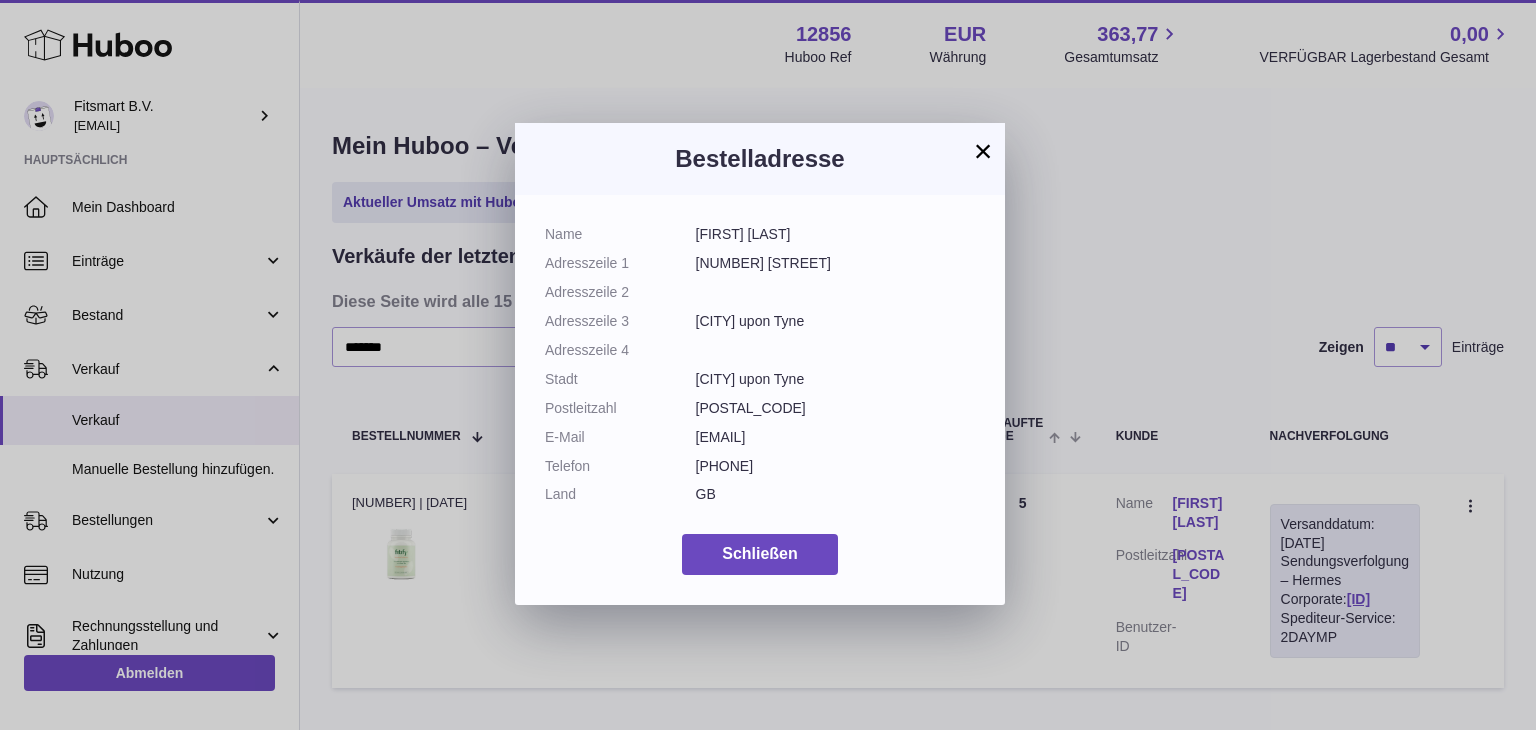 click on "×" at bounding box center (983, 151) 